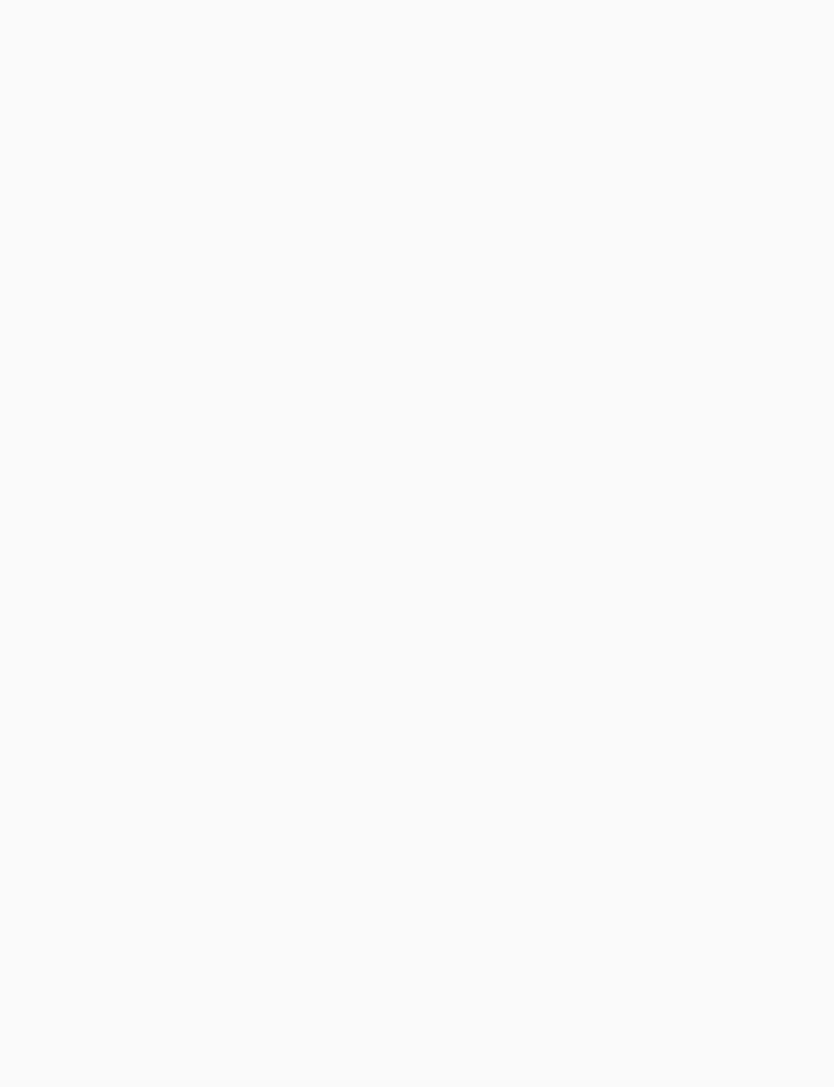 scroll, scrollTop: 0, scrollLeft: 0, axis: both 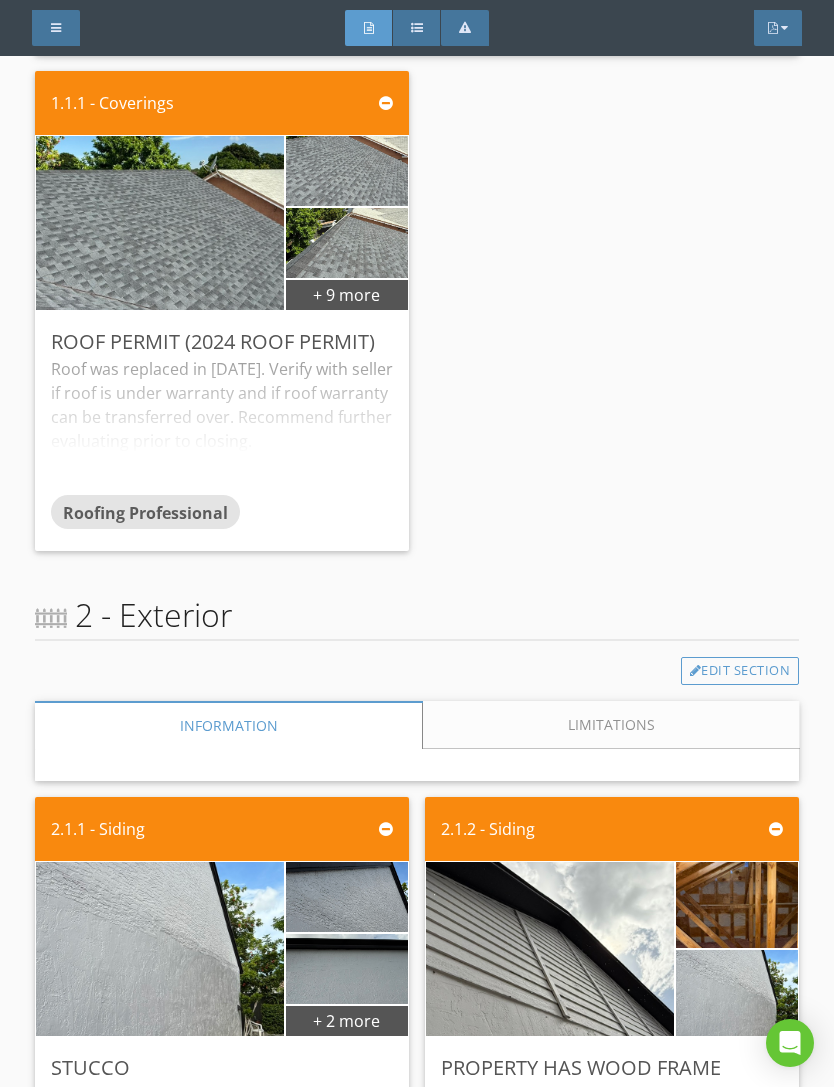 click on "Roof was replaced in [DATE]. Verify with seller if roof is under warranty and if roof warranty can be transferred over. Recommend further evaluating prior to closing." at bounding box center (222, 426) 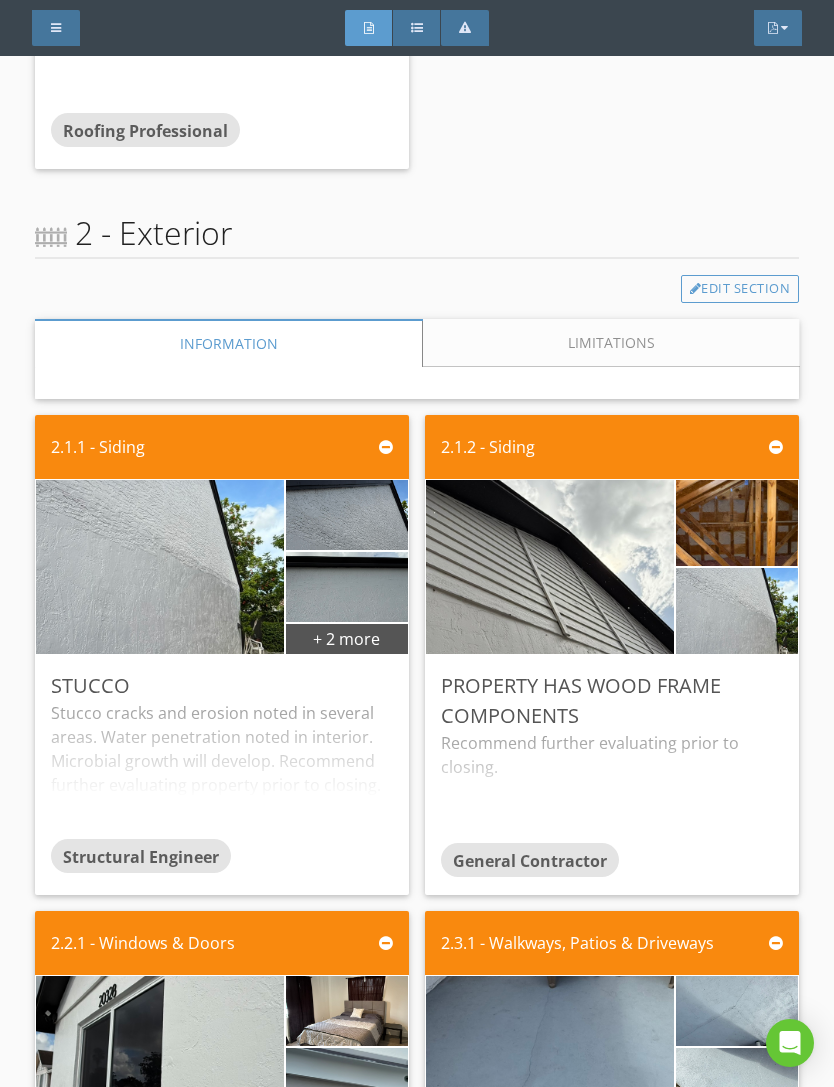 scroll, scrollTop: 1131, scrollLeft: 0, axis: vertical 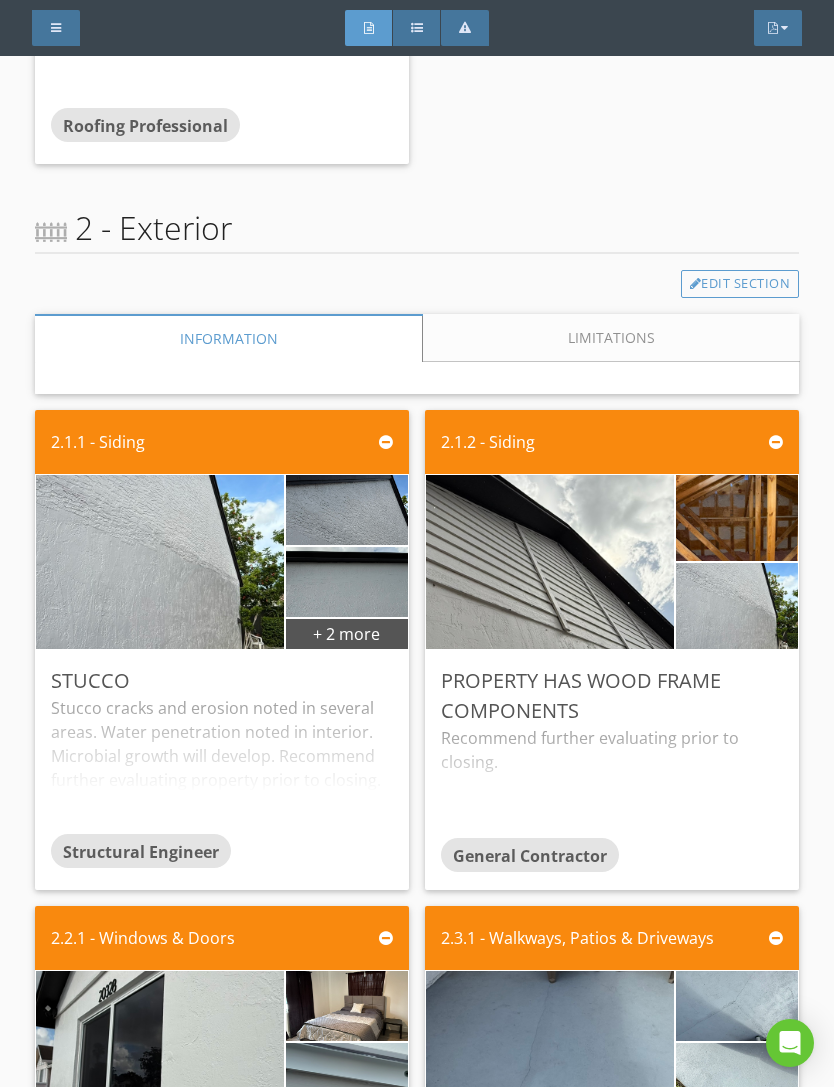 click on "Recommend further evaluating prior to closing." at bounding box center [612, 782] 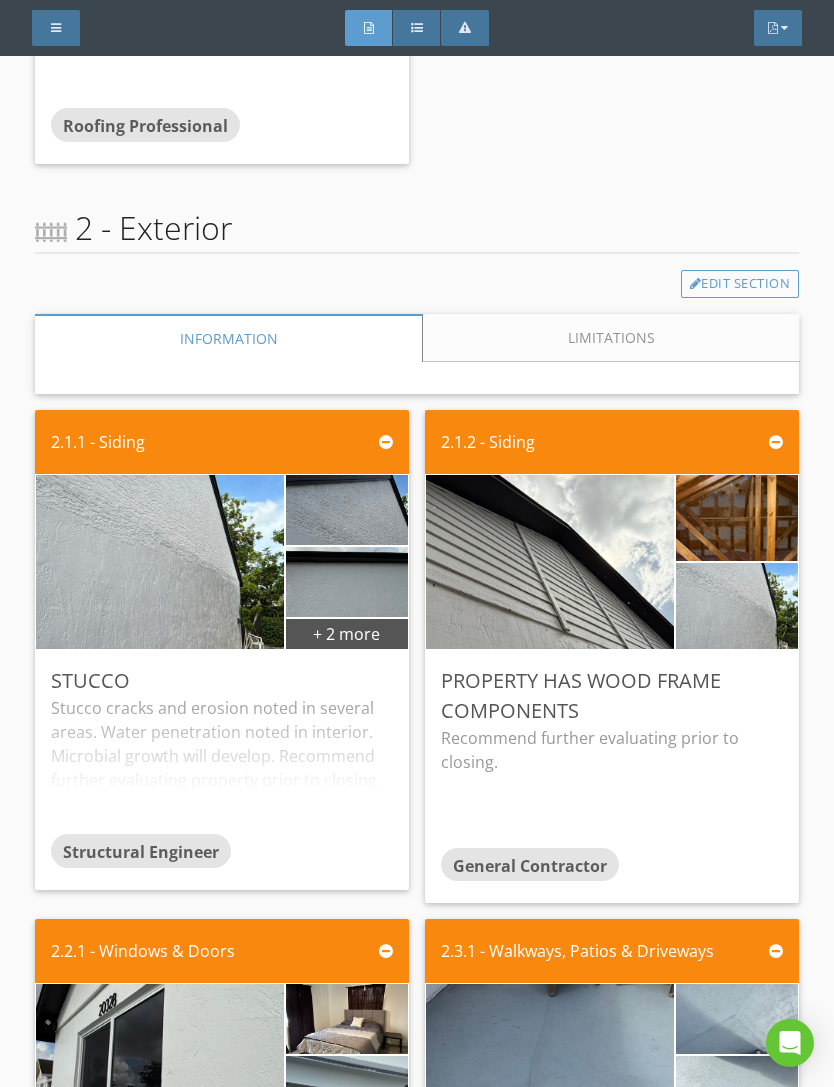 click on "Stucco cracks and erosion noted in several areas. Water penetration noted in interior. Microbial growth will develop. Recommend further evaluating property prior to closing." at bounding box center (222, 765) 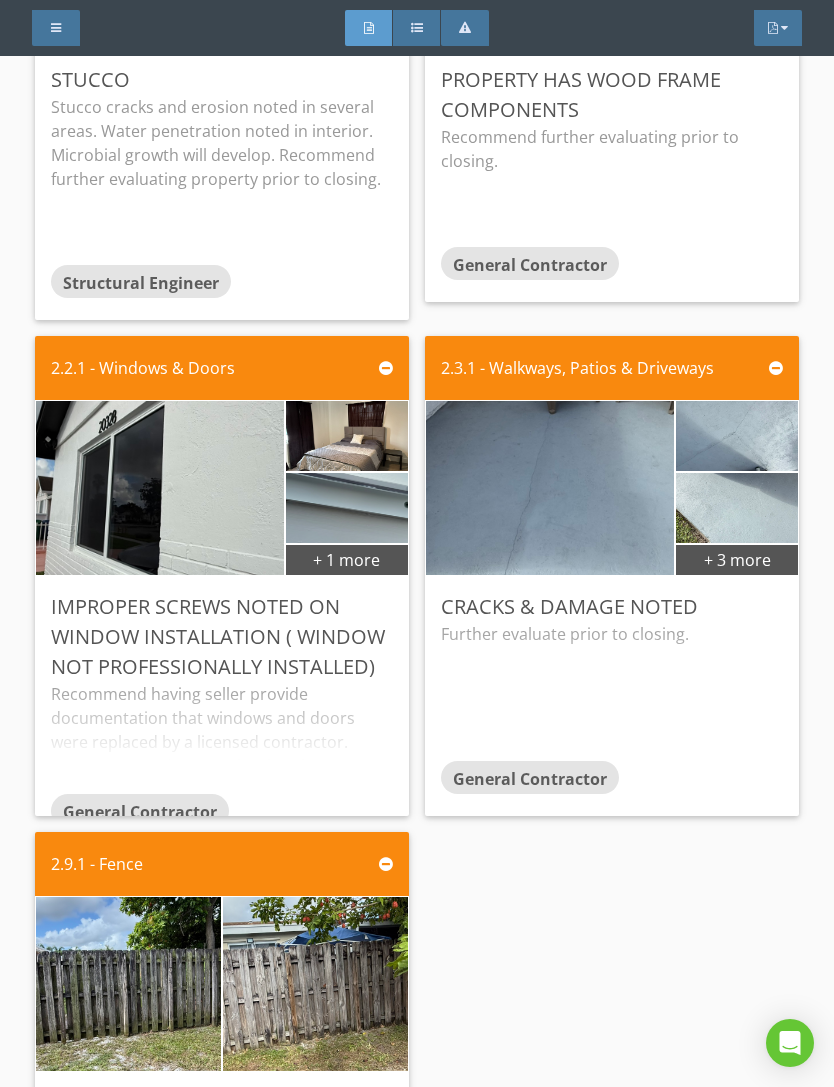 scroll, scrollTop: 1745, scrollLeft: 0, axis: vertical 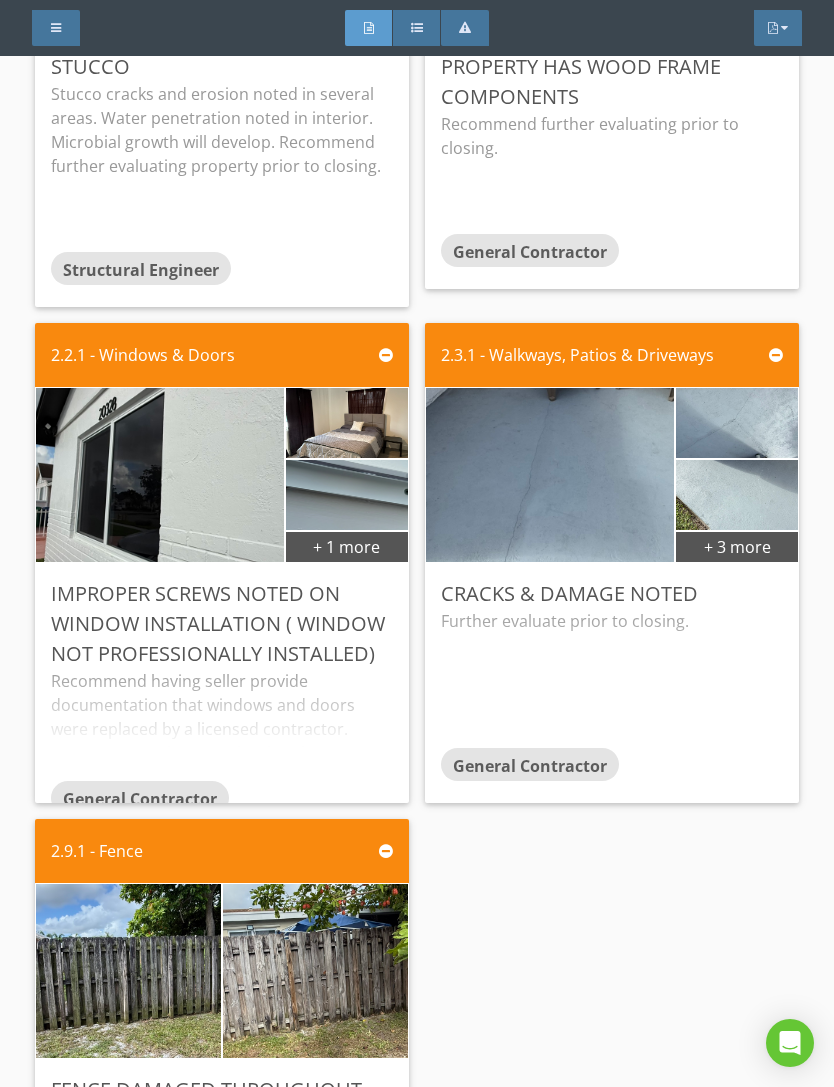 click on "Improper screws noted on window installation ( Window not professionally installed)" at bounding box center [222, 624] 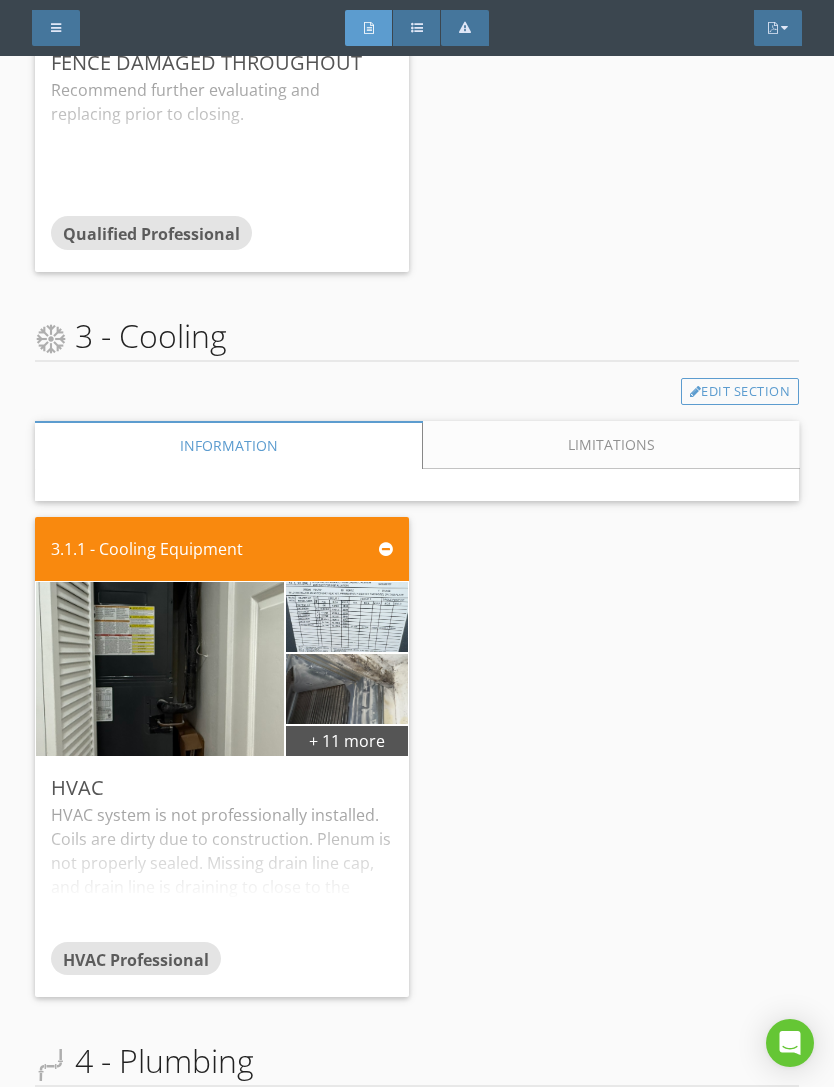 scroll, scrollTop: 2955, scrollLeft: 0, axis: vertical 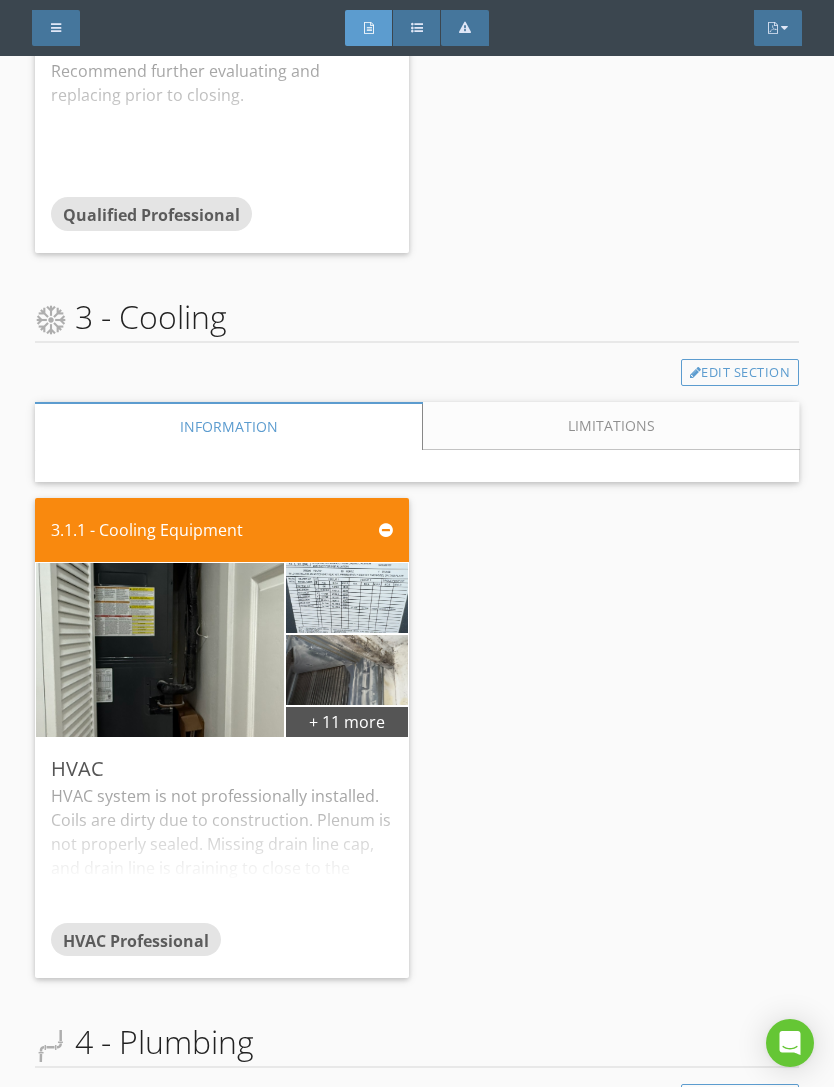 click at bounding box center (417, 466) 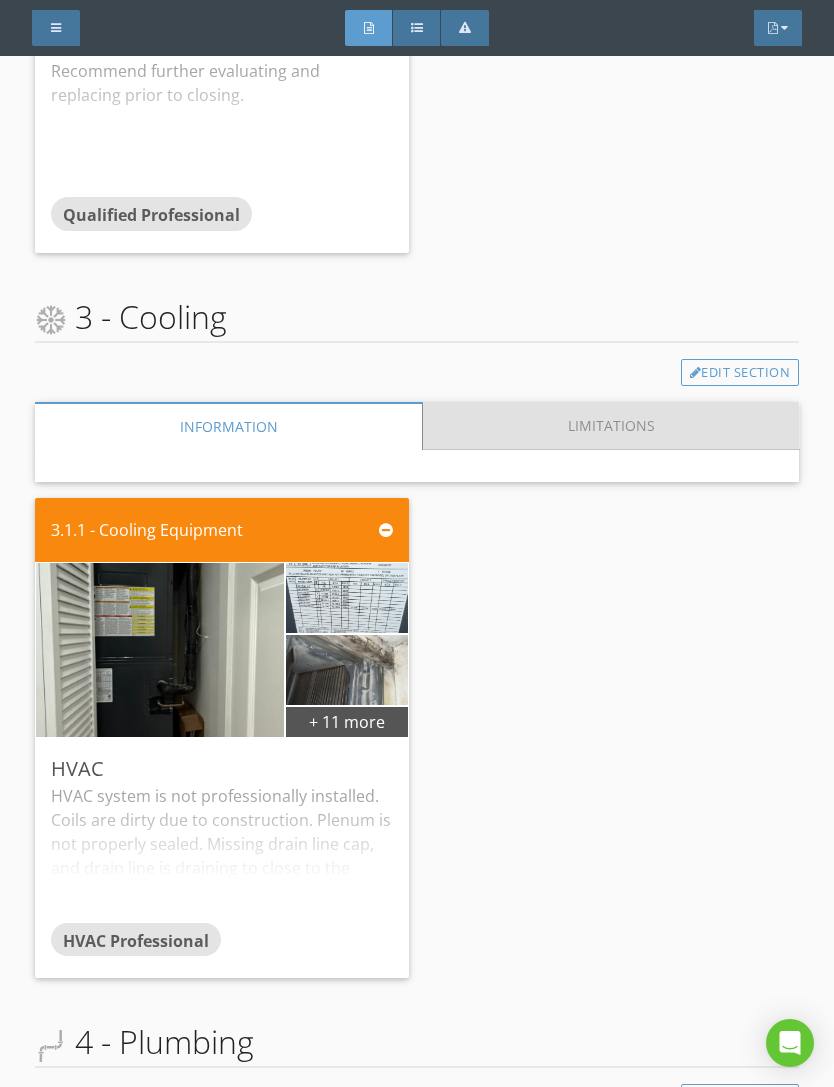 click on "Limitations" at bounding box center (611, 426) 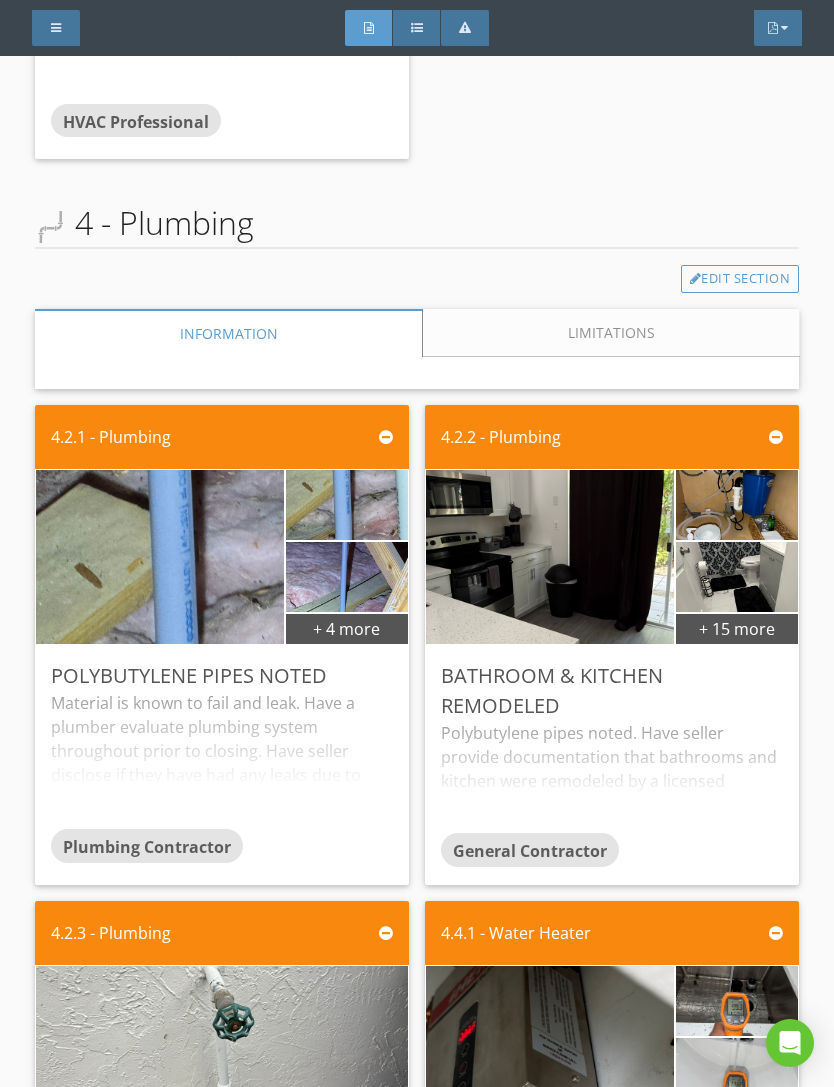 scroll, scrollTop: 3943, scrollLeft: 0, axis: vertical 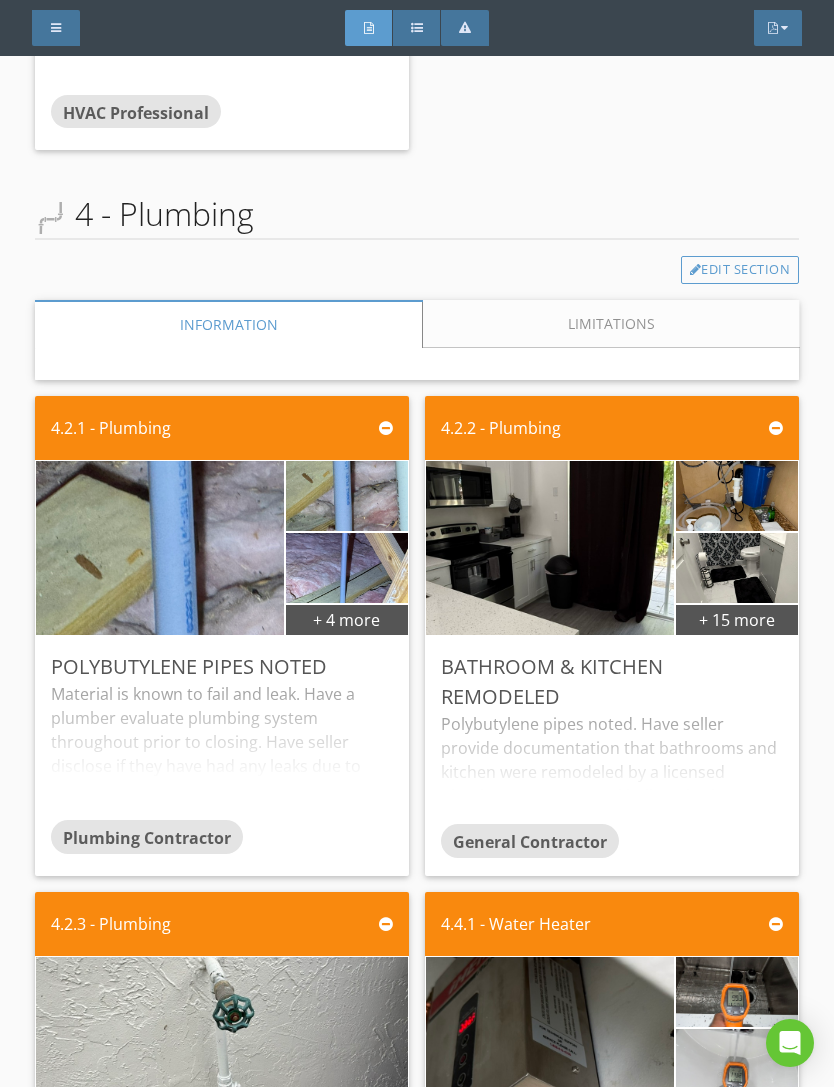 click on "Limitations" at bounding box center (611, 324) 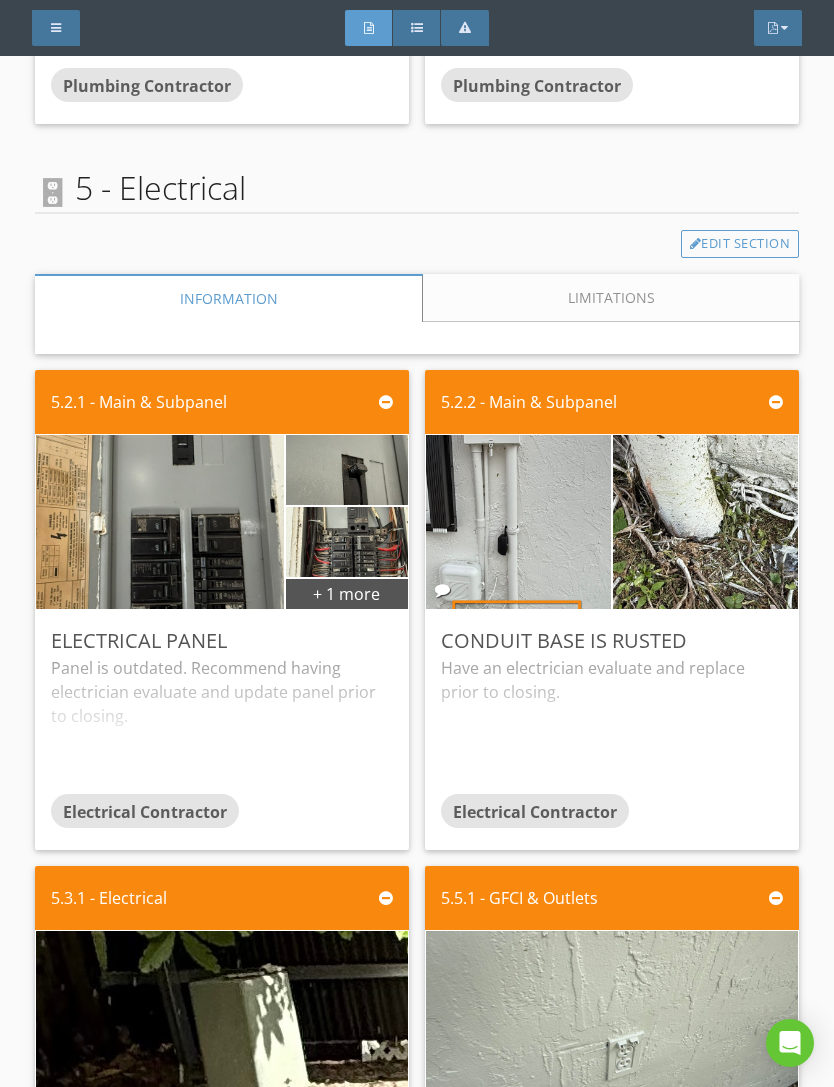 scroll, scrollTop: 5381, scrollLeft: 0, axis: vertical 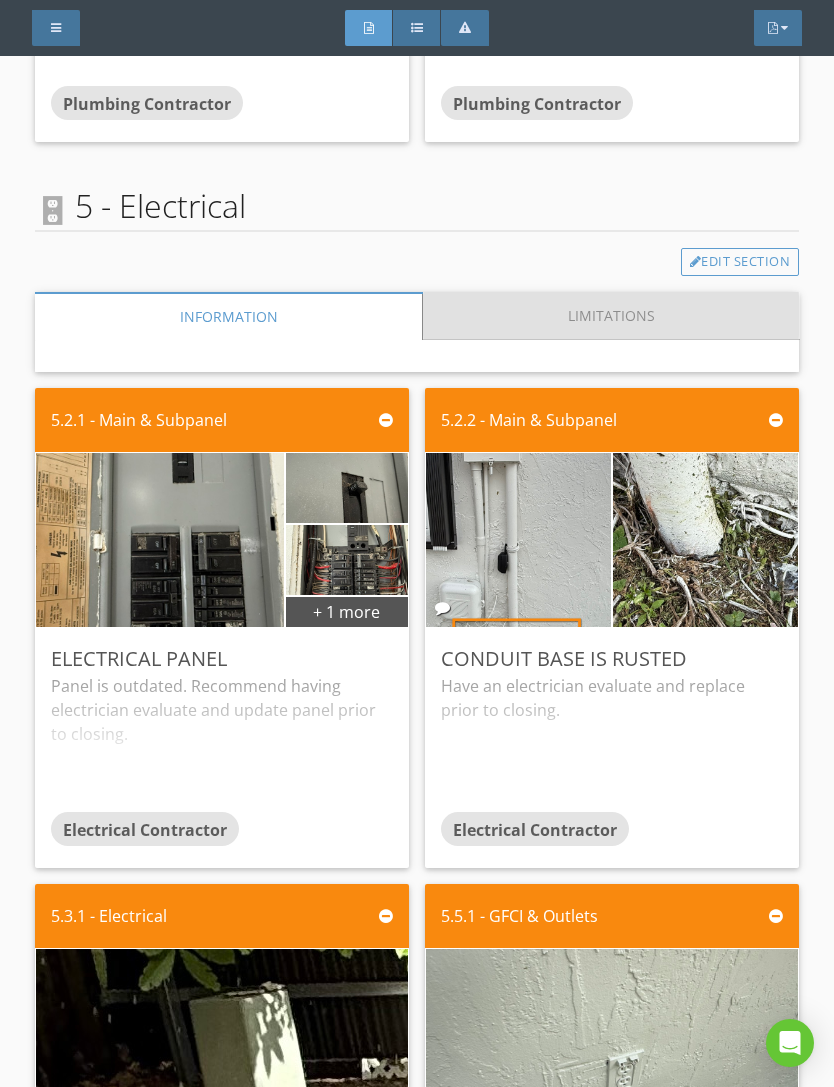 click on "Limitations" at bounding box center (611, 316) 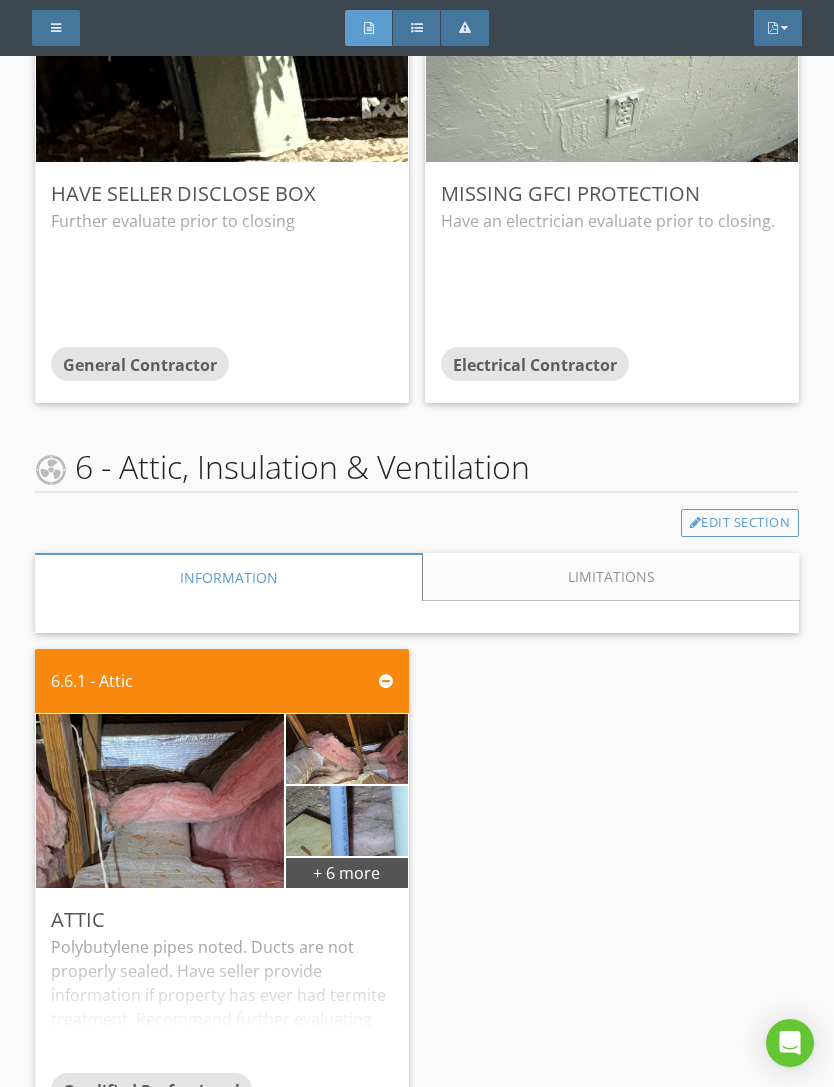 scroll, scrollTop: 6482, scrollLeft: 0, axis: vertical 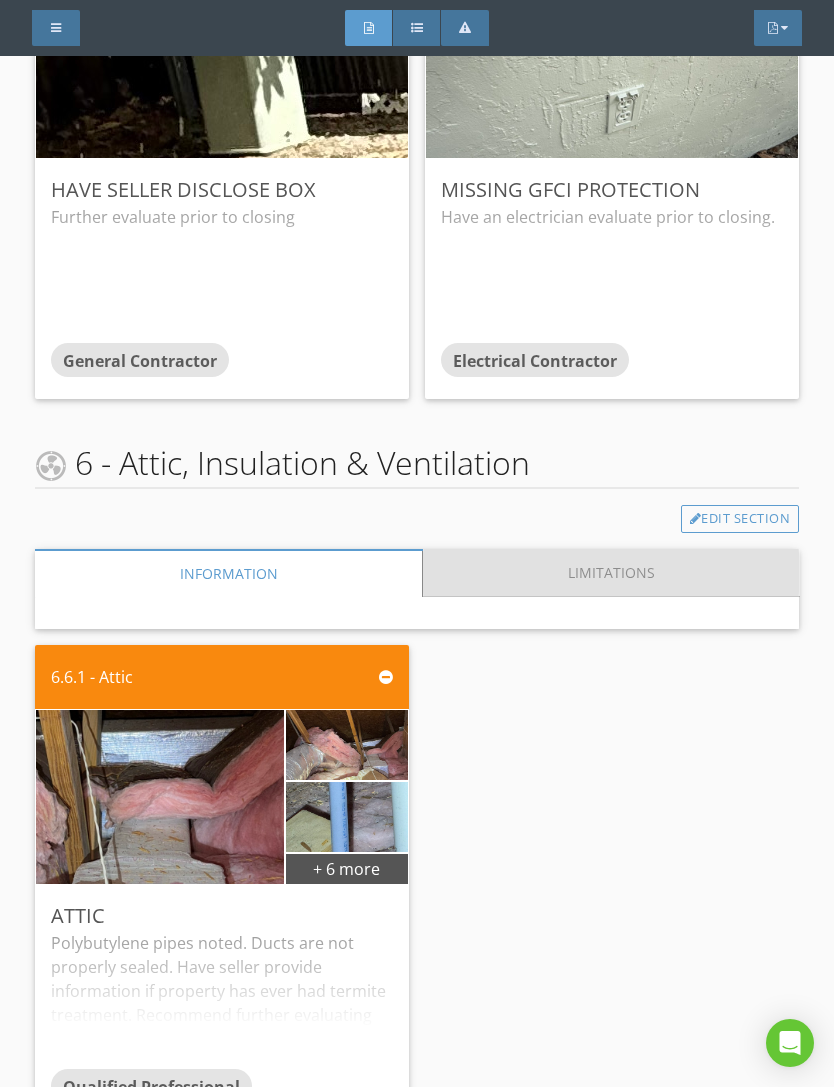 click on "Limitations" at bounding box center (611, 573) 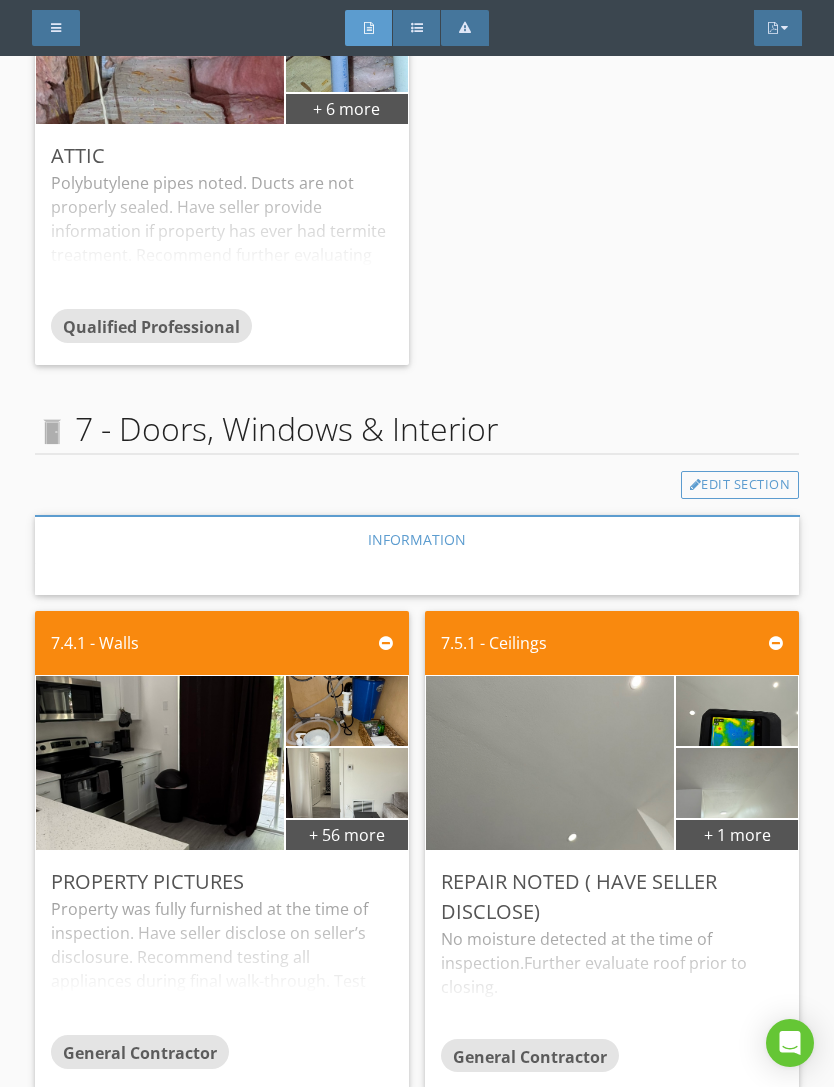 scroll, scrollTop: 7339, scrollLeft: 0, axis: vertical 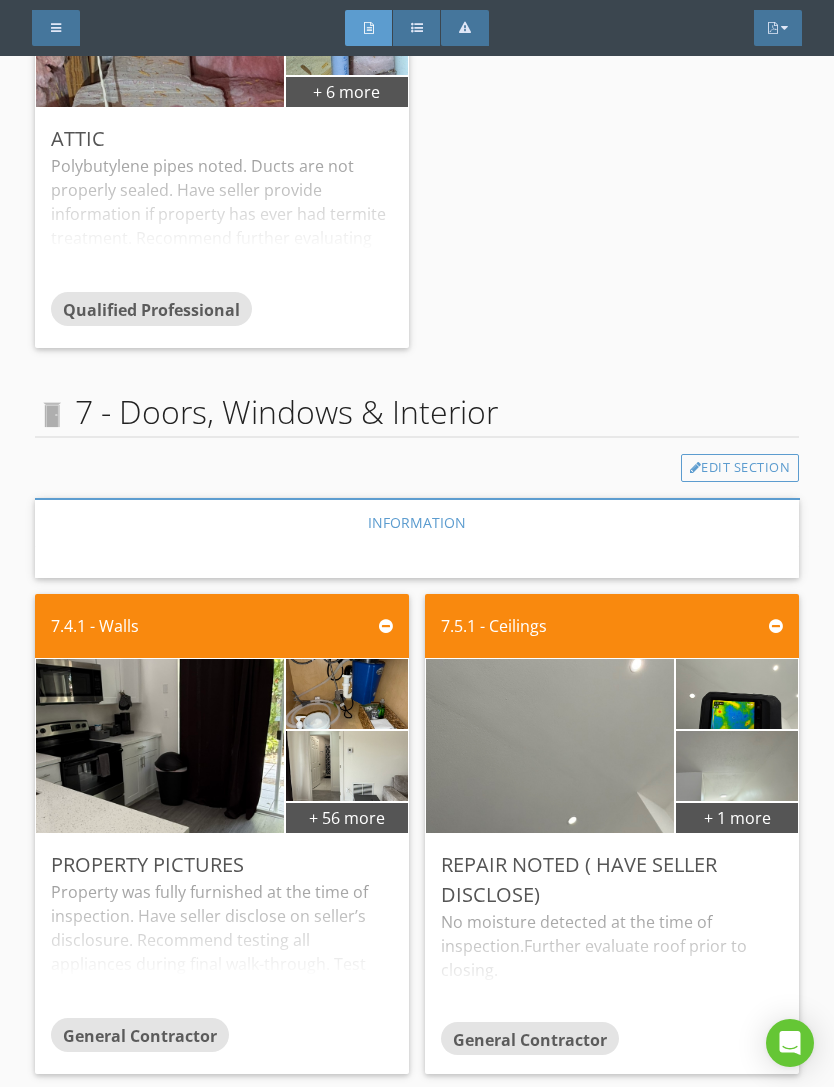 click on "Edit Section" at bounding box center [740, 468] 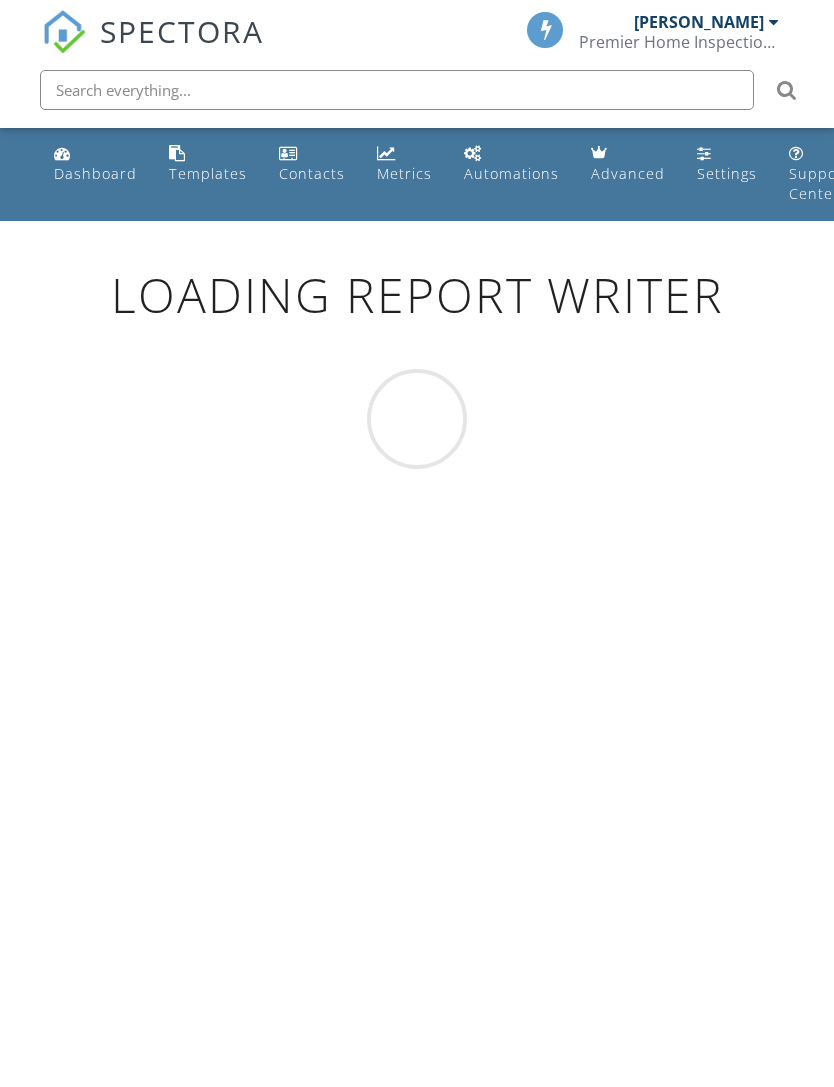 scroll, scrollTop: 0, scrollLeft: 0, axis: both 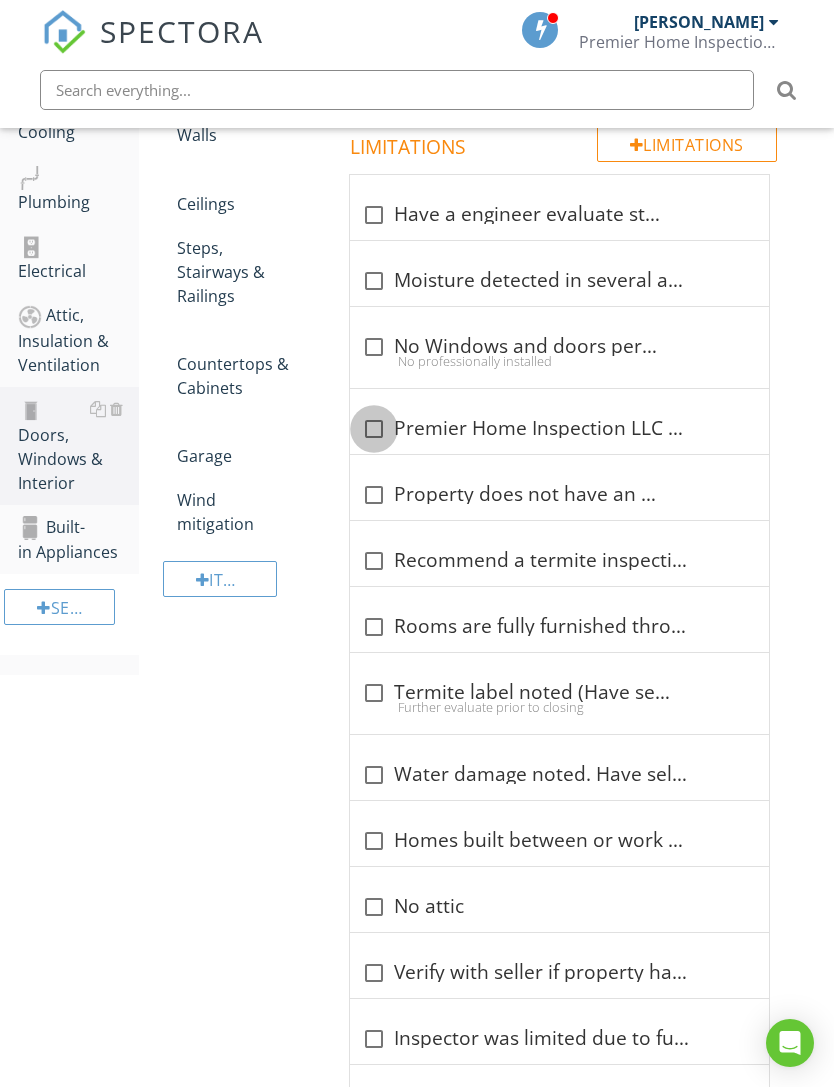 click at bounding box center (374, 429) 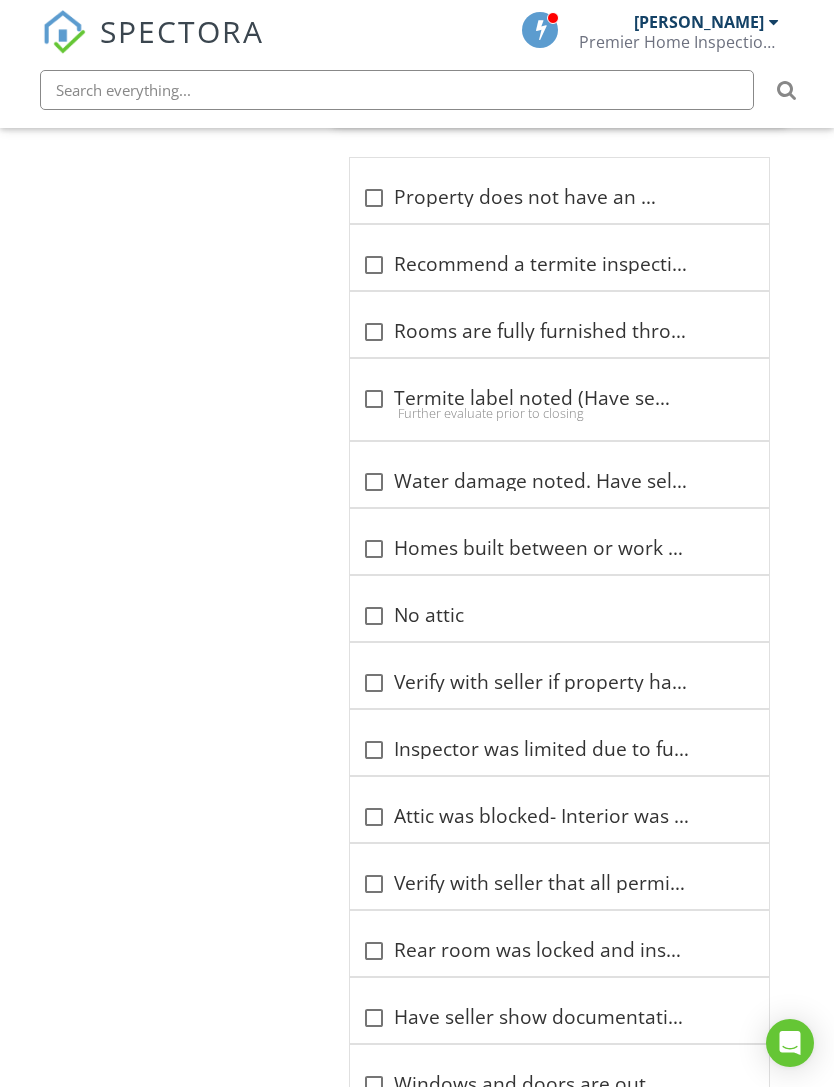 scroll, scrollTop: 1343, scrollLeft: 0, axis: vertical 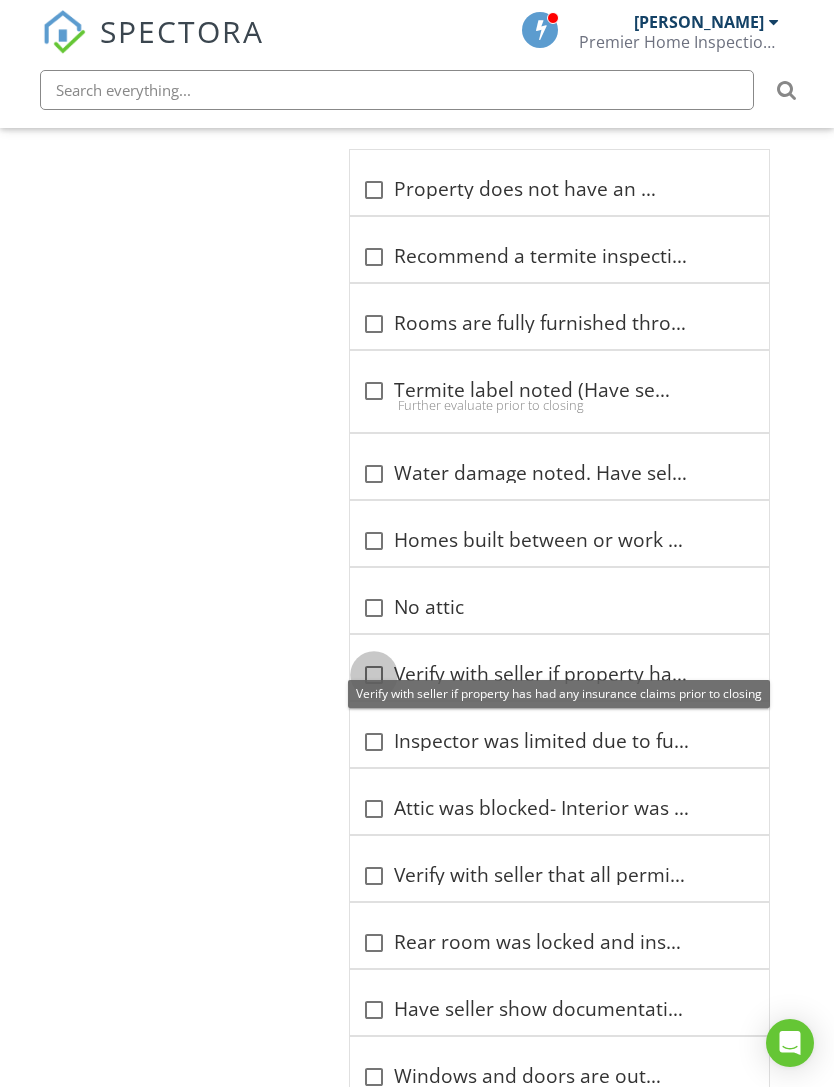 click at bounding box center (374, 675) 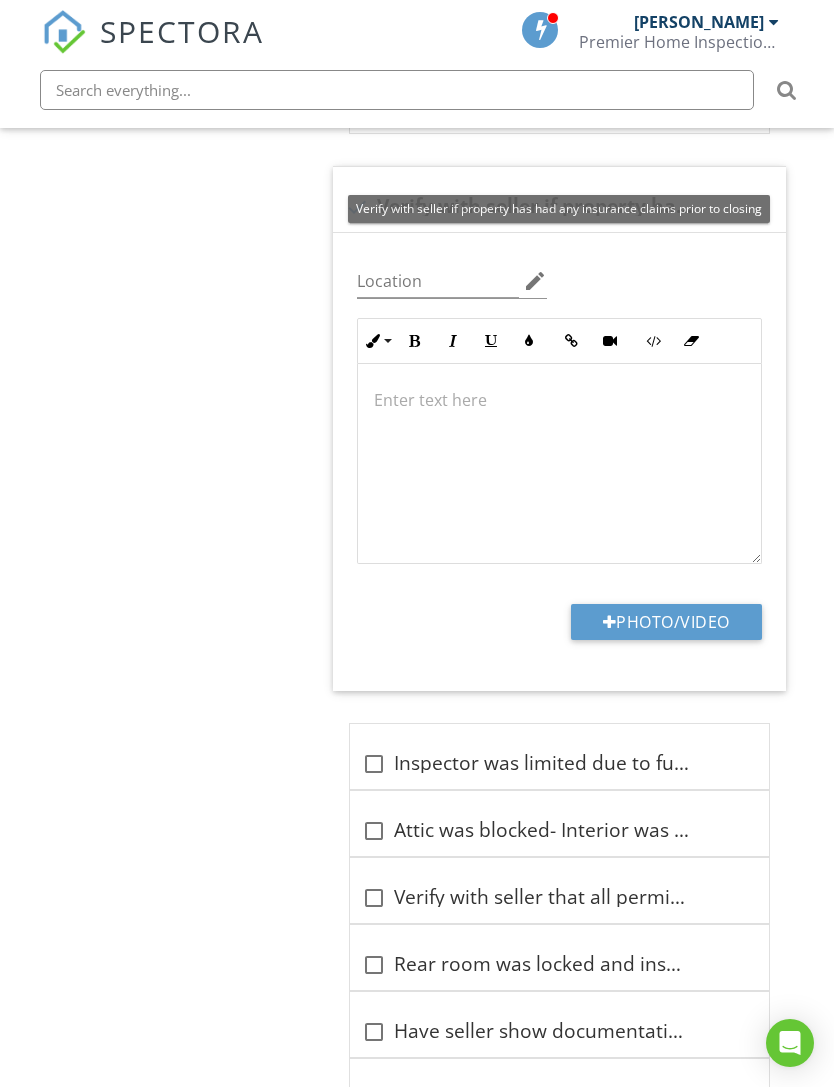 scroll, scrollTop: 1865, scrollLeft: 0, axis: vertical 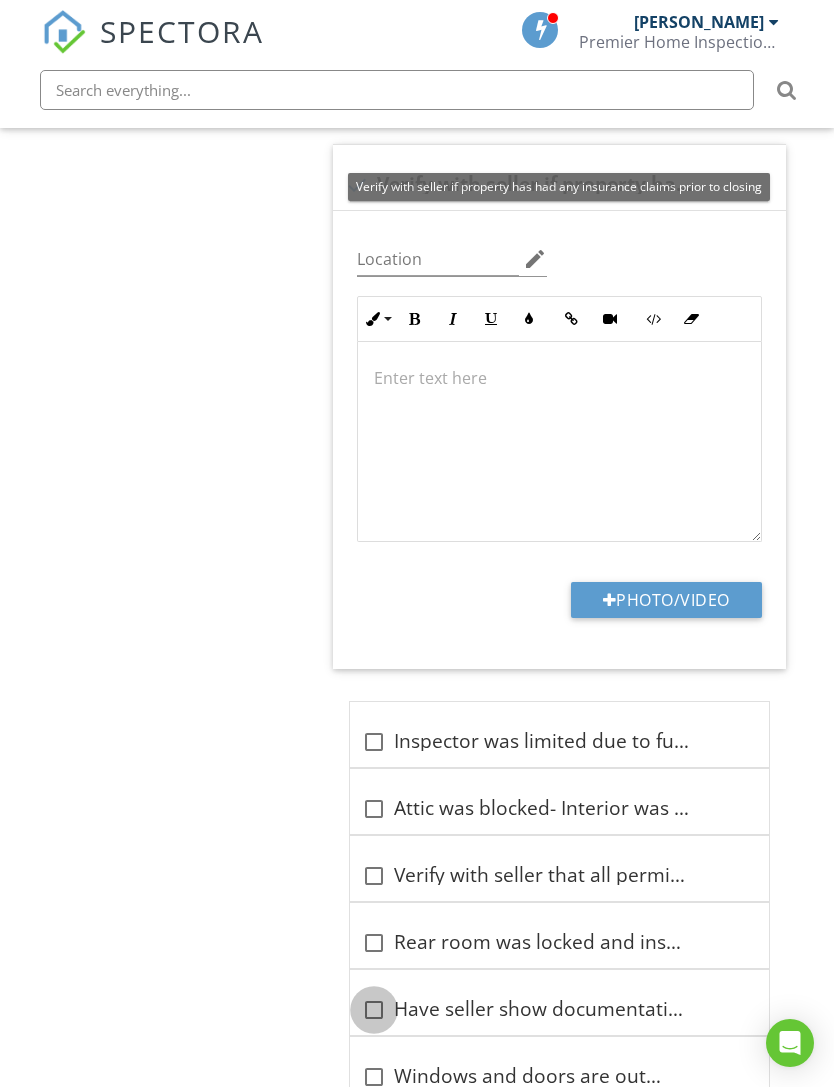 click at bounding box center (374, 1010) 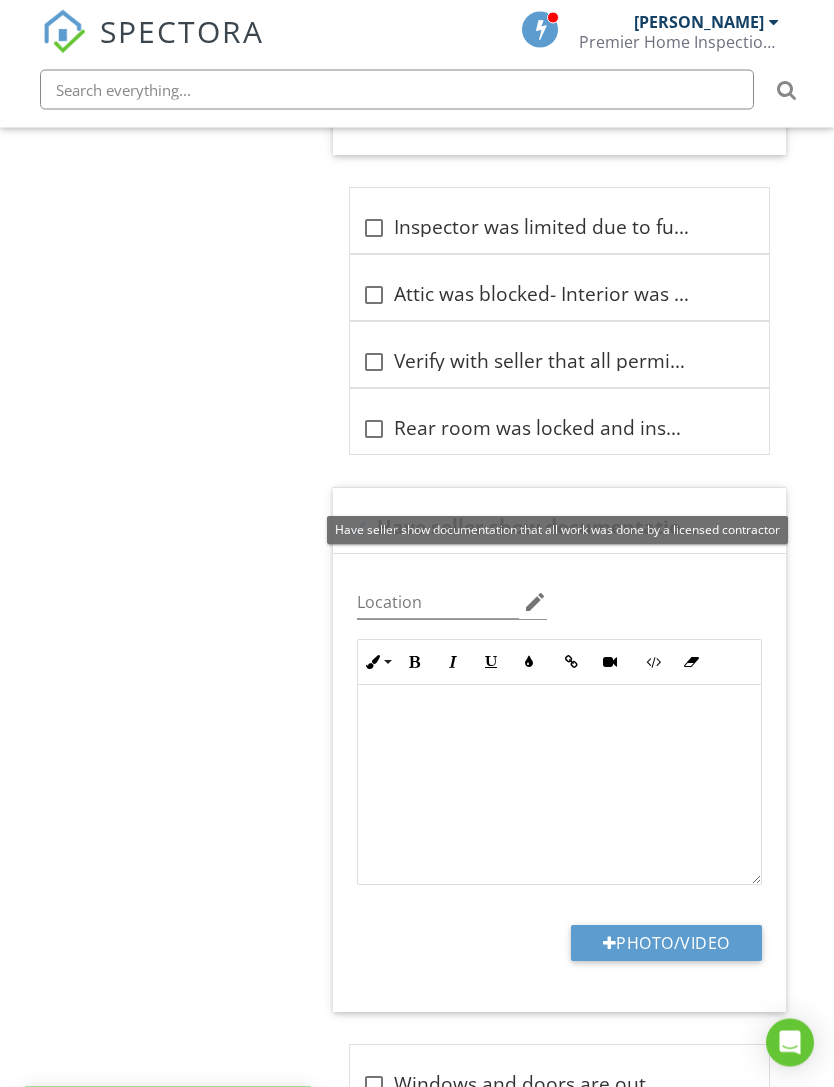 scroll, scrollTop: 2387, scrollLeft: 0, axis: vertical 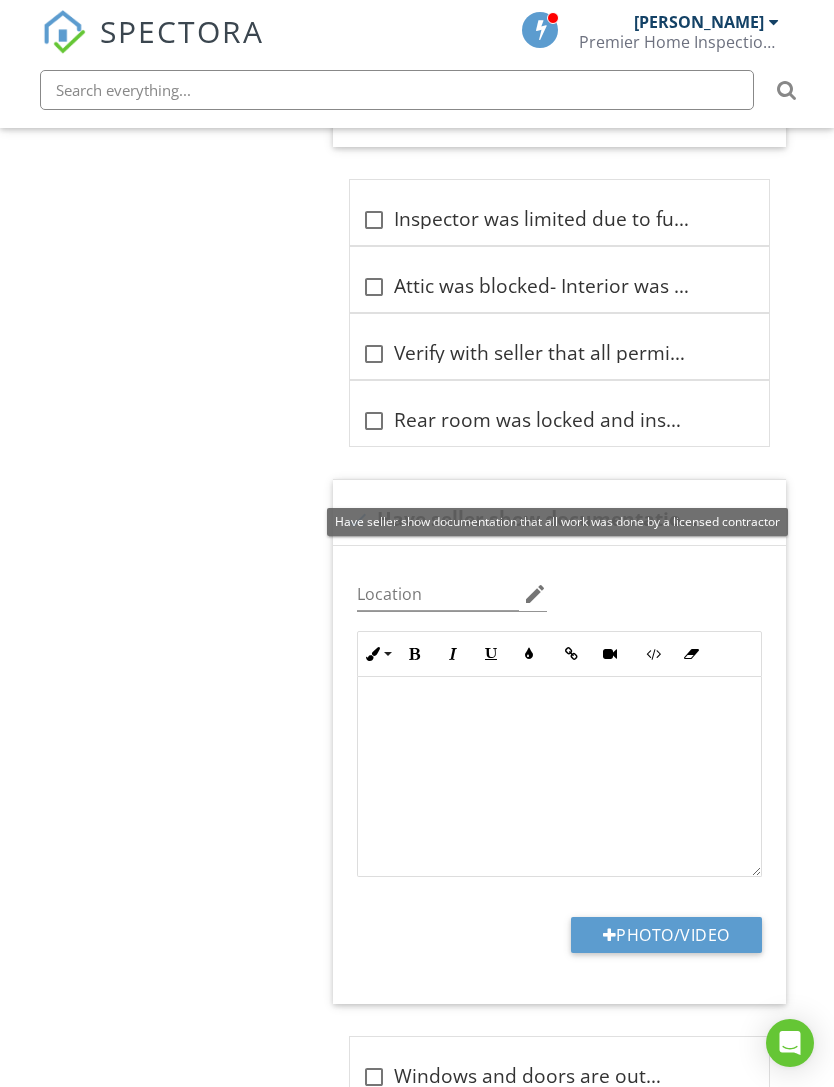 click on "Doors, Windows & Interior
General
Doors
Windows
Floors
Walls
Ceilings
Steps, Stairways & Railings
Countertops & Cabinets
Garage
Wind mitigation
Item
General
Info
Information
Limitations
Limitations                       check_box_outline_blank
Have a engineer evaluate structure.
check_box_outline_blank
Moisture detected in several areas. Recommend further evaluating.
check_box_outline_blank" at bounding box center (486, -464) 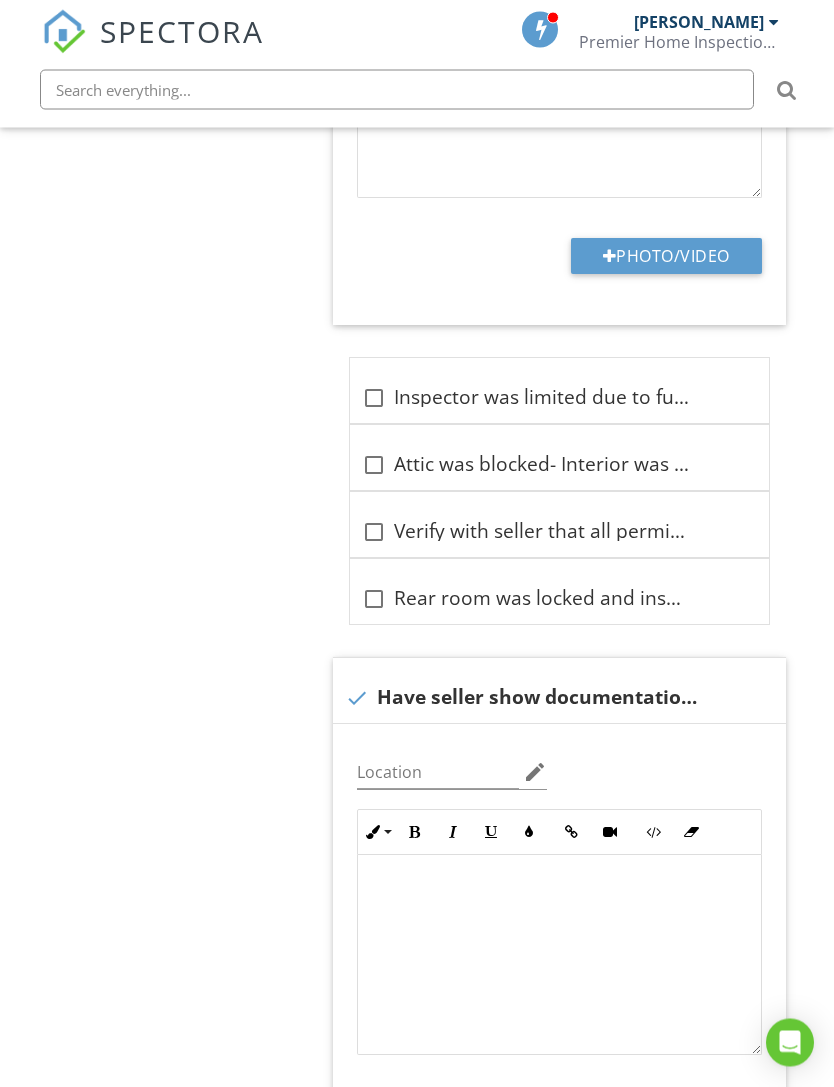 scroll, scrollTop: 2209, scrollLeft: 0, axis: vertical 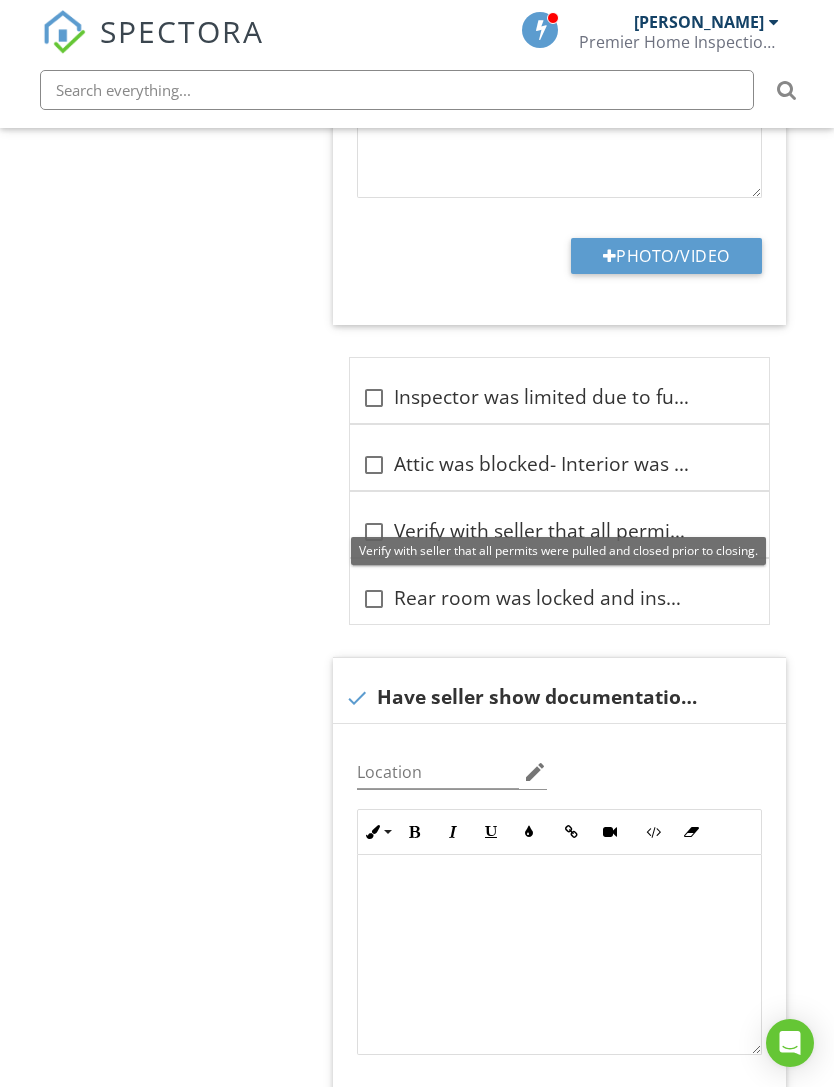 click at bounding box center [374, 532] 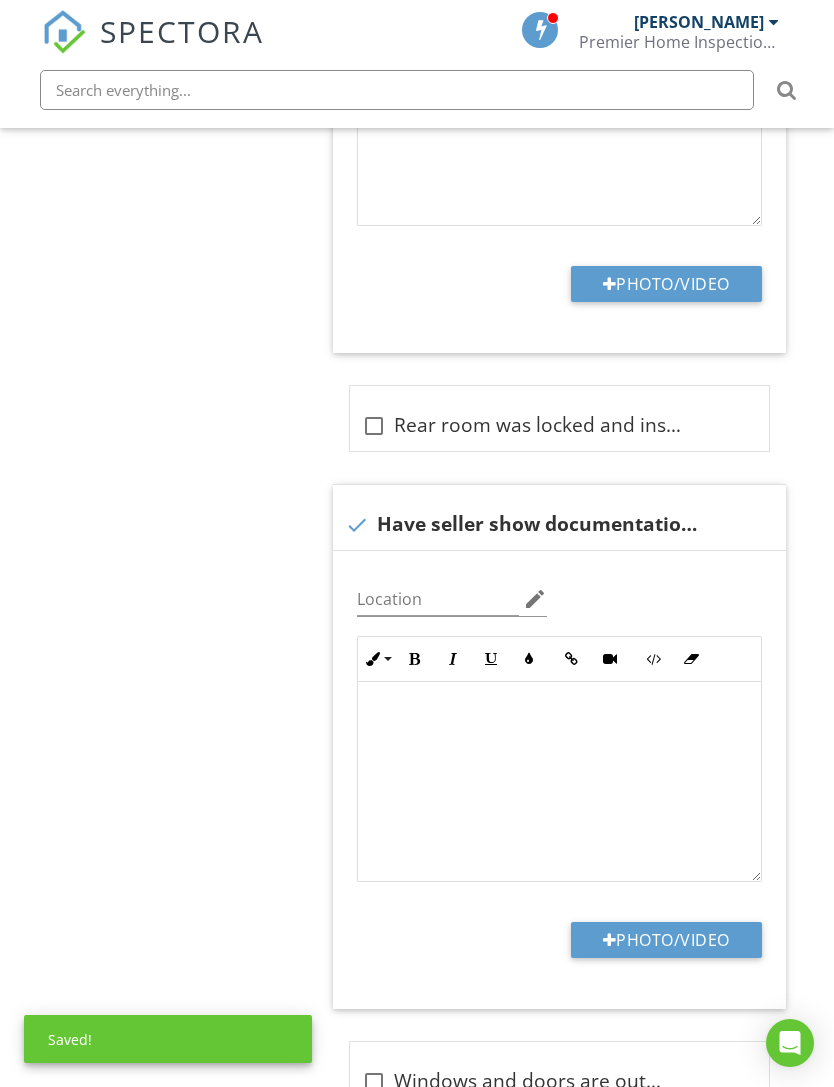 scroll, scrollTop: 2909, scrollLeft: 0, axis: vertical 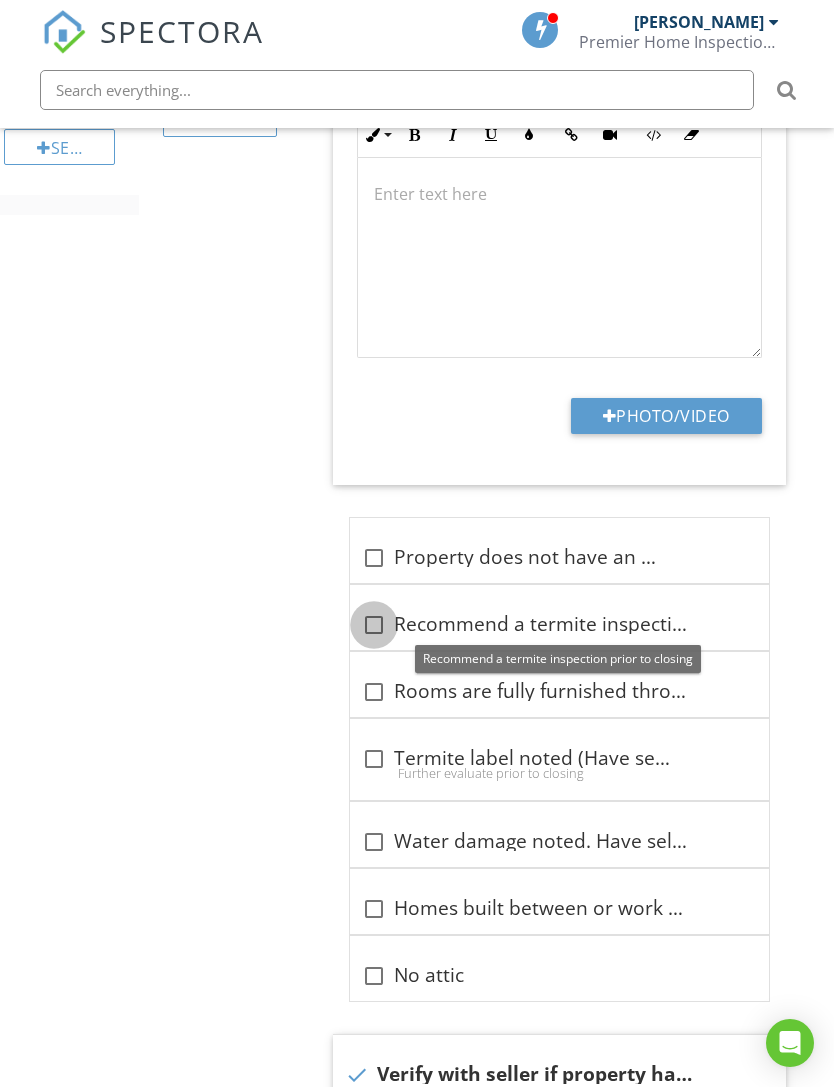 click at bounding box center [374, 625] 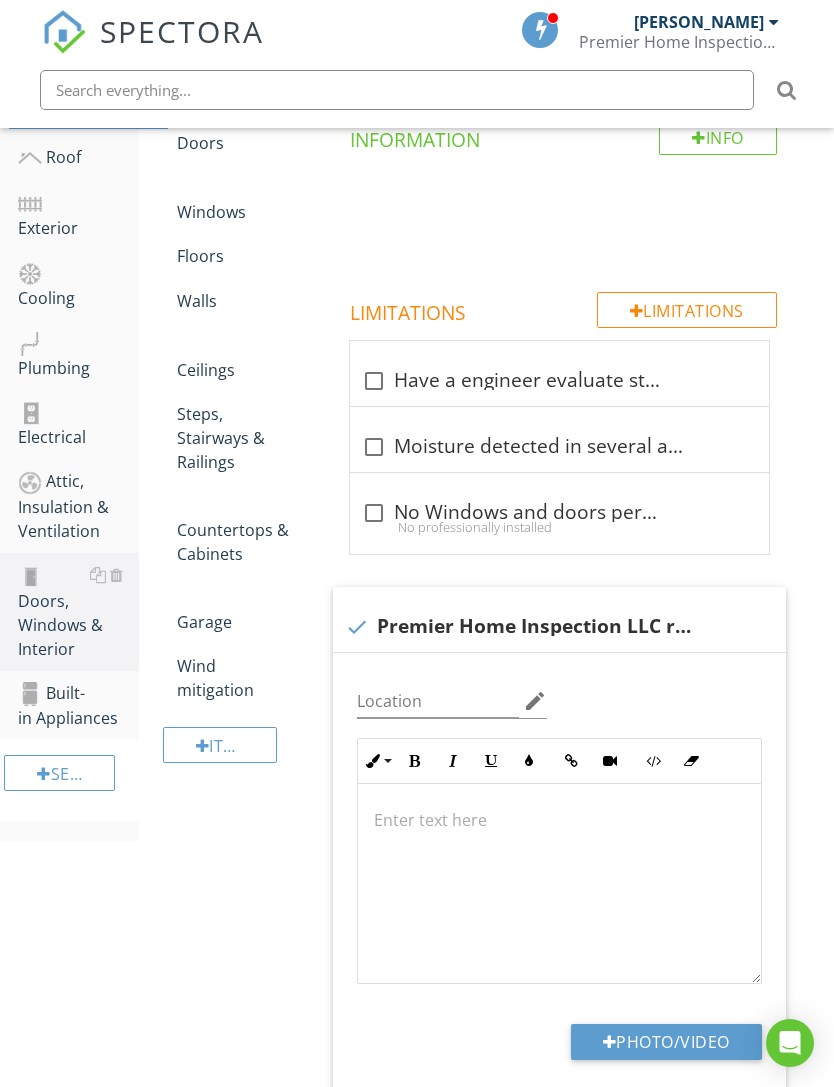 scroll, scrollTop: 343, scrollLeft: 0, axis: vertical 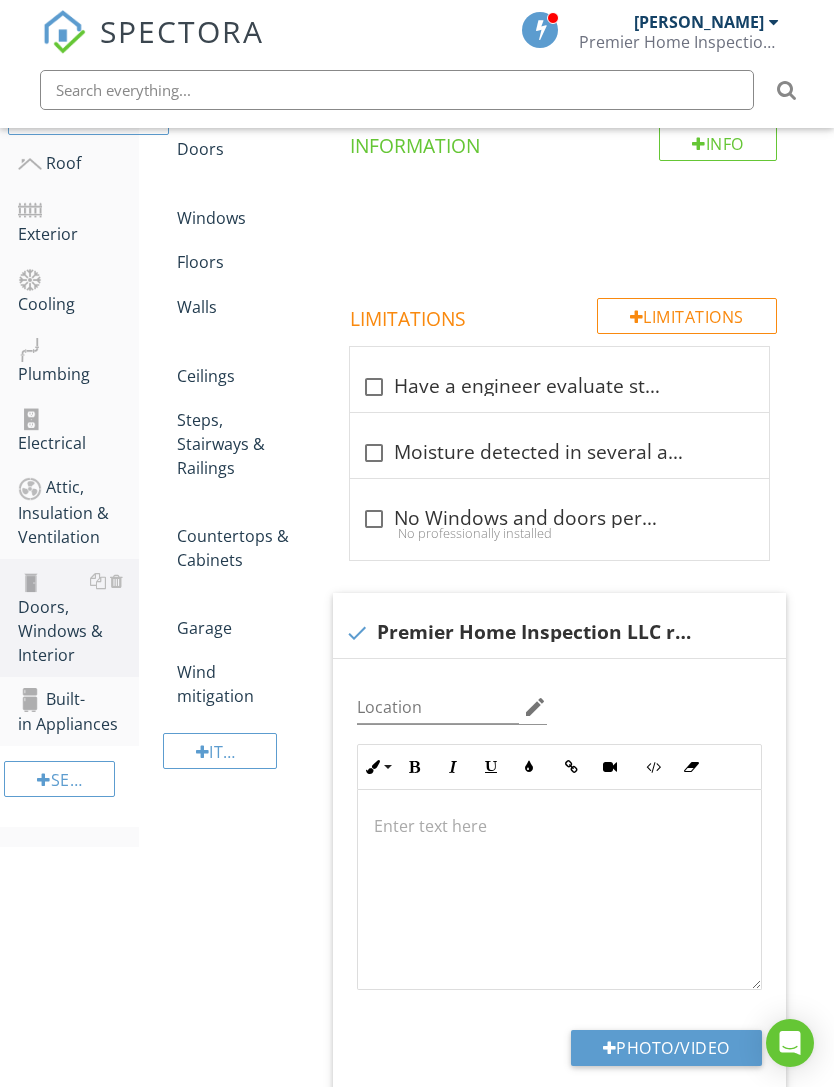 click on "Built-in Appliances" at bounding box center [78, 712] 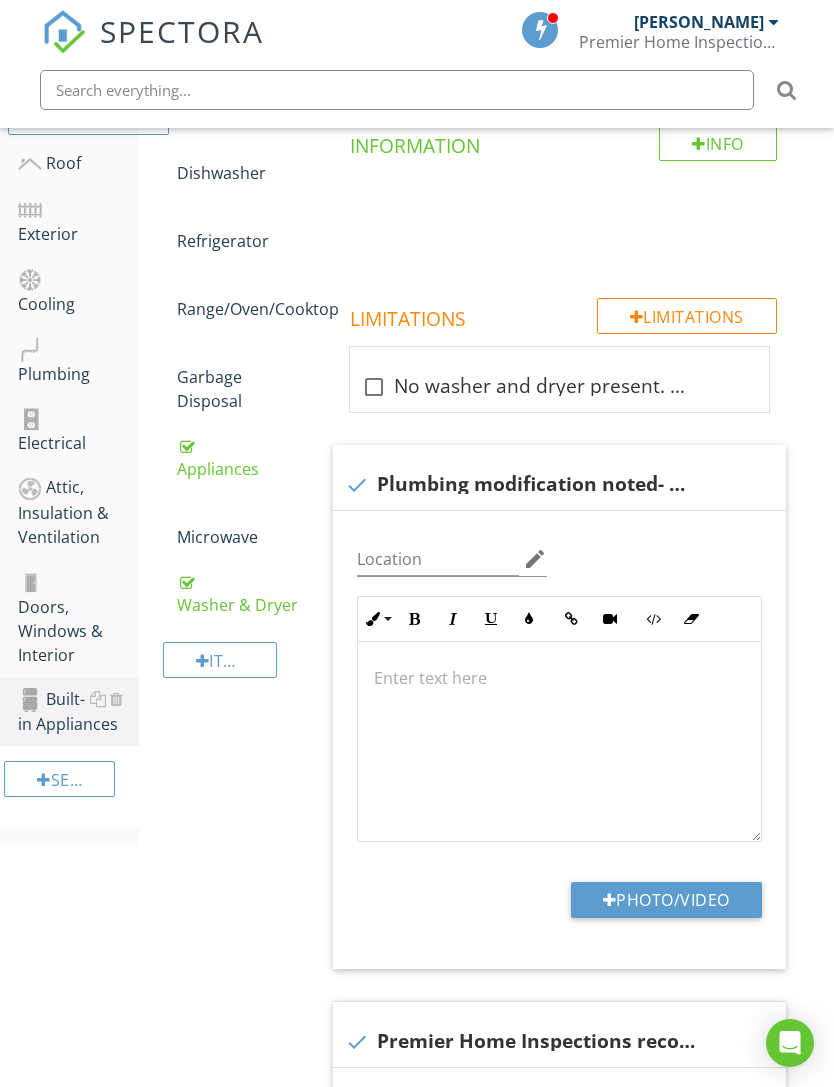 click at bounding box center [30, 489] 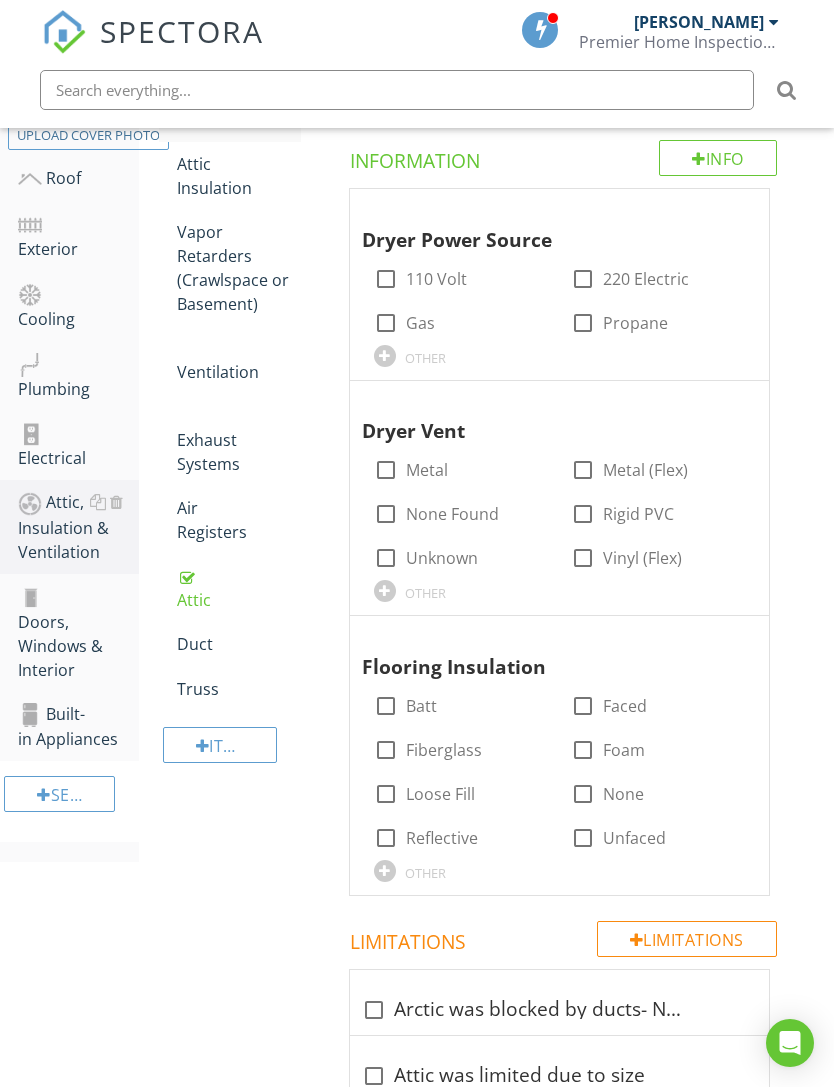 scroll, scrollTop: 0, scrollLeft: 0, axis: both 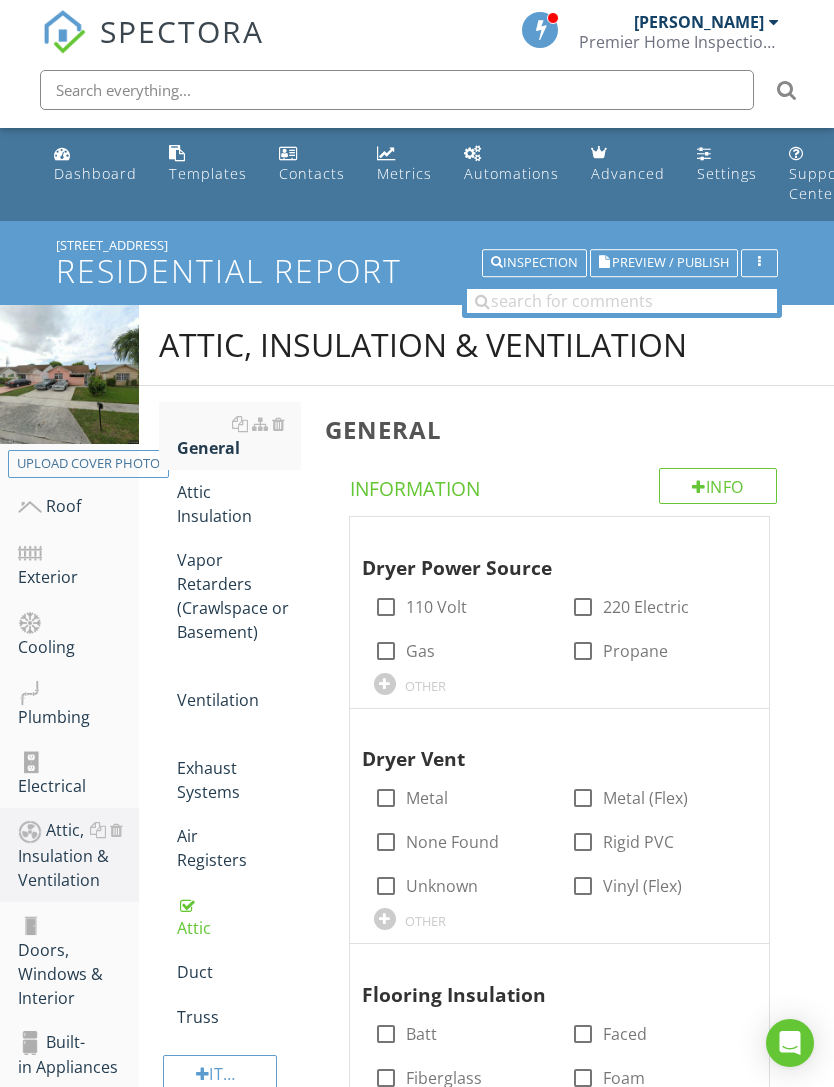 click on "Preview / Publish" at bounding box center (670, 263) 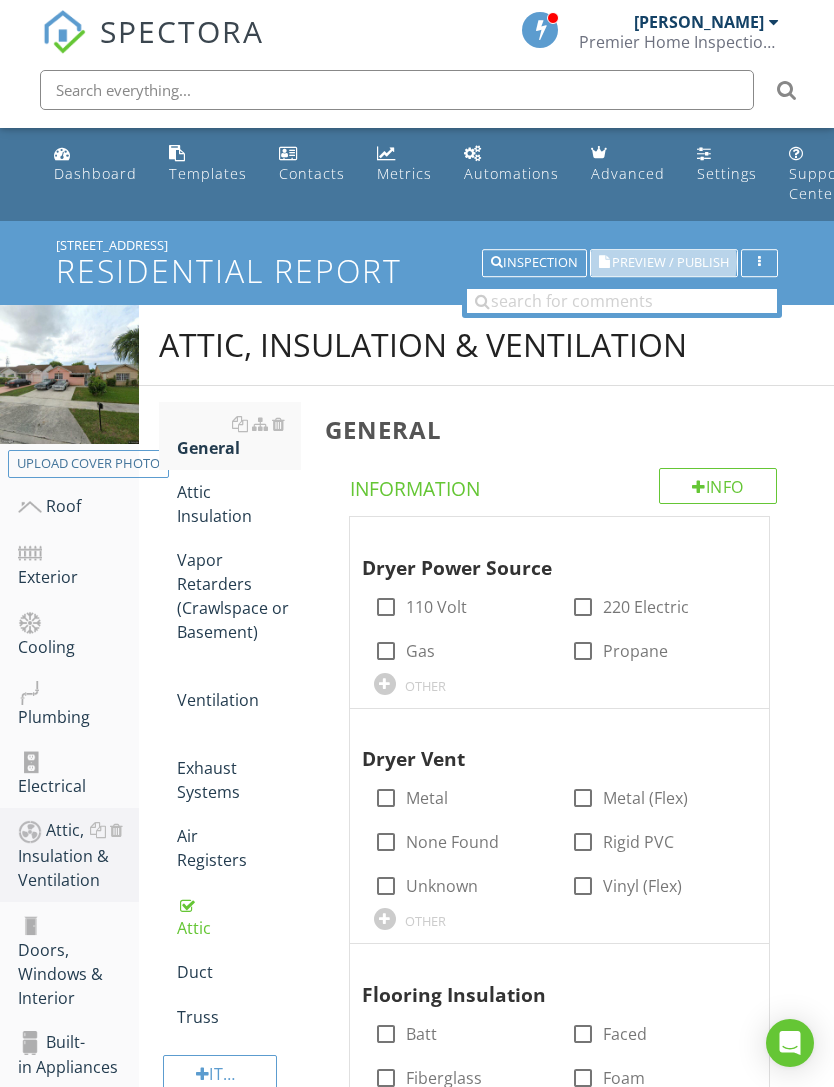 click on "Preview / Publish" at bounding box center (670, 263) 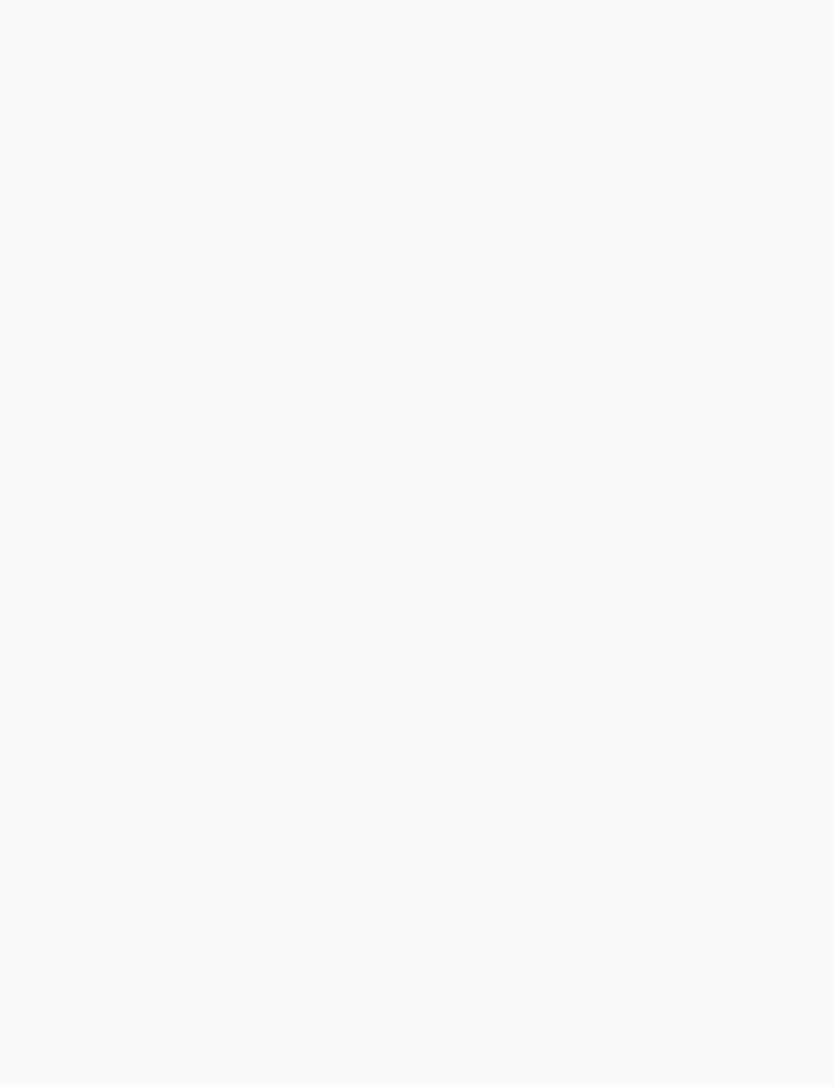 scroll, scrollTop: 0, scrollLeft: 0, axis: both 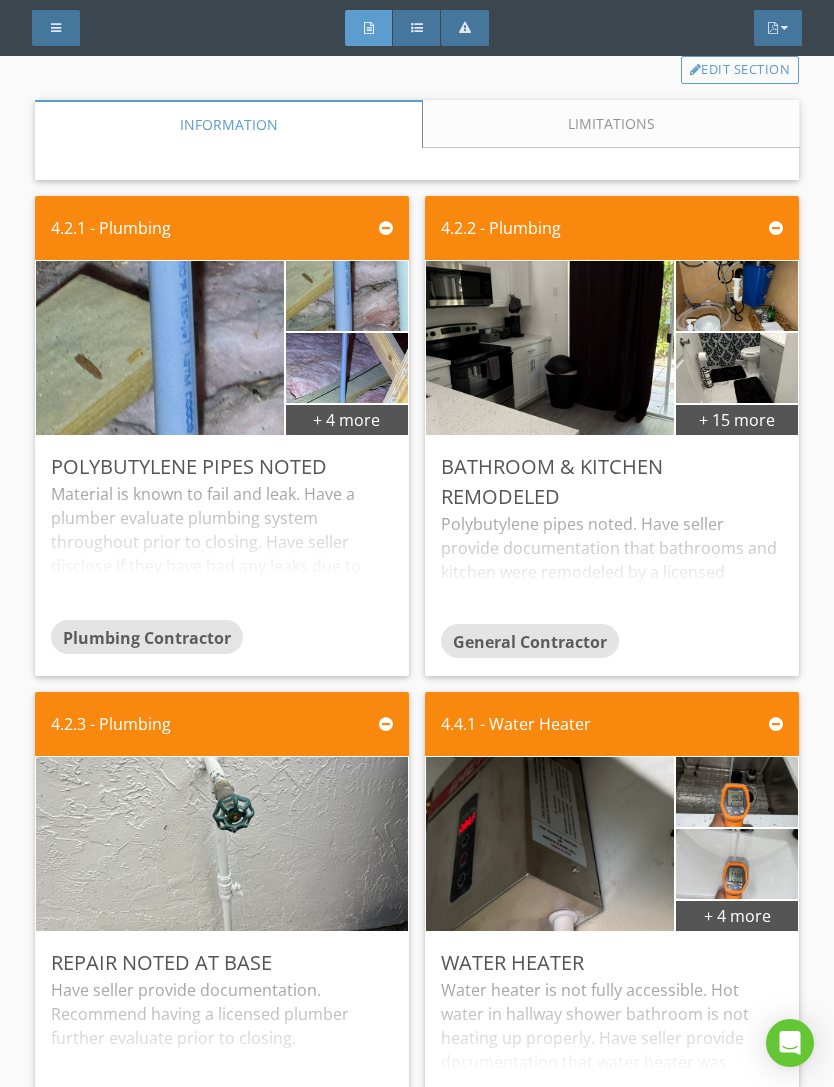 click on "4.4.1 - Water Heater" at bounding box center (516, 724) 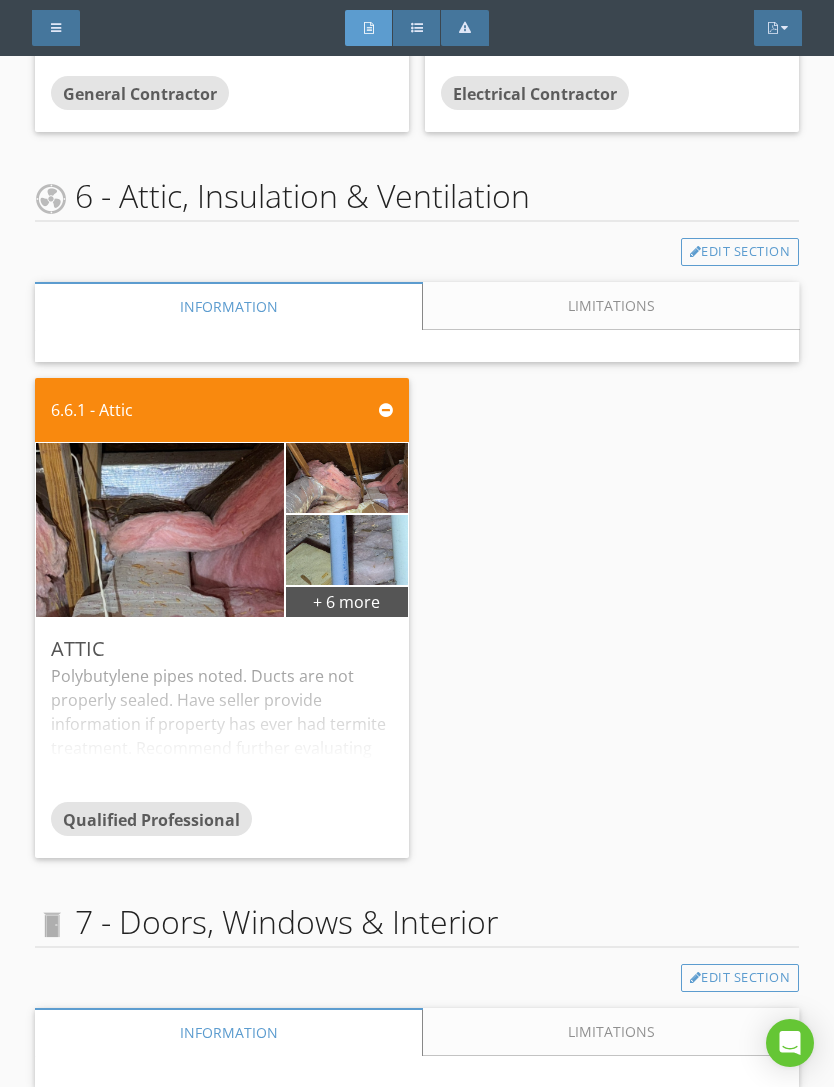 click on "PDF" at bounding box center (778, 28) 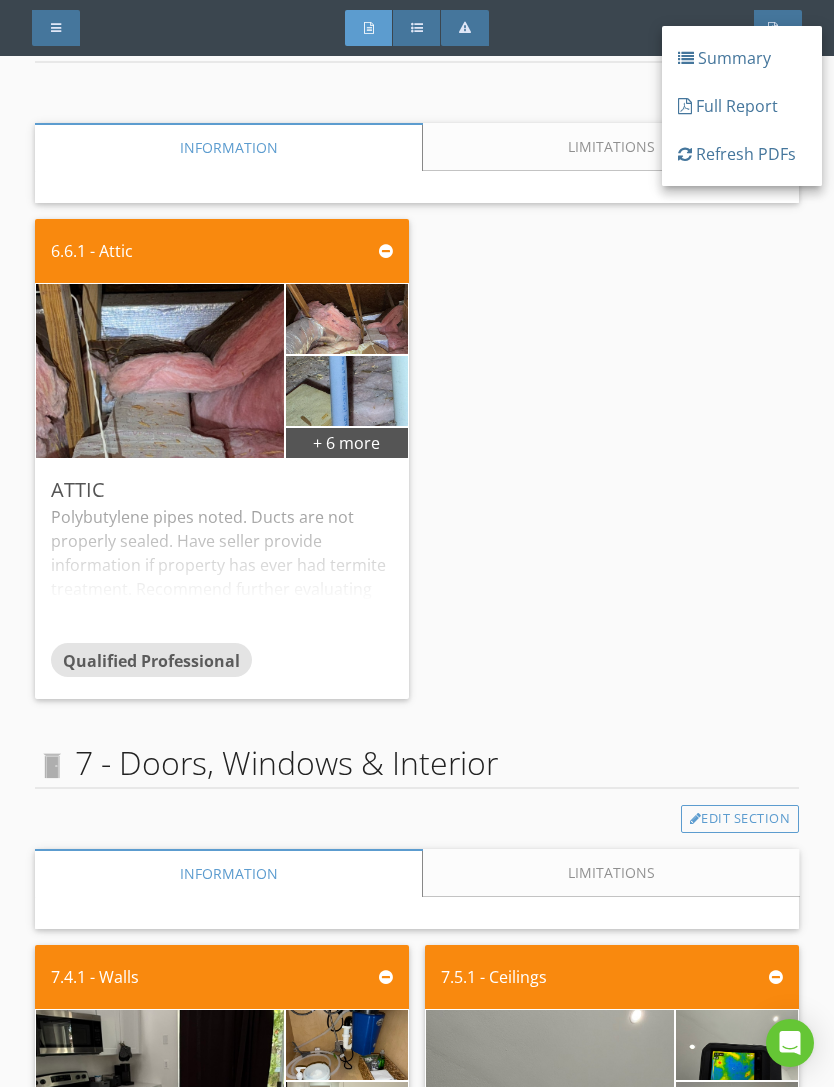 click on "Refresh PDFs" at bounding box center (742, 154) 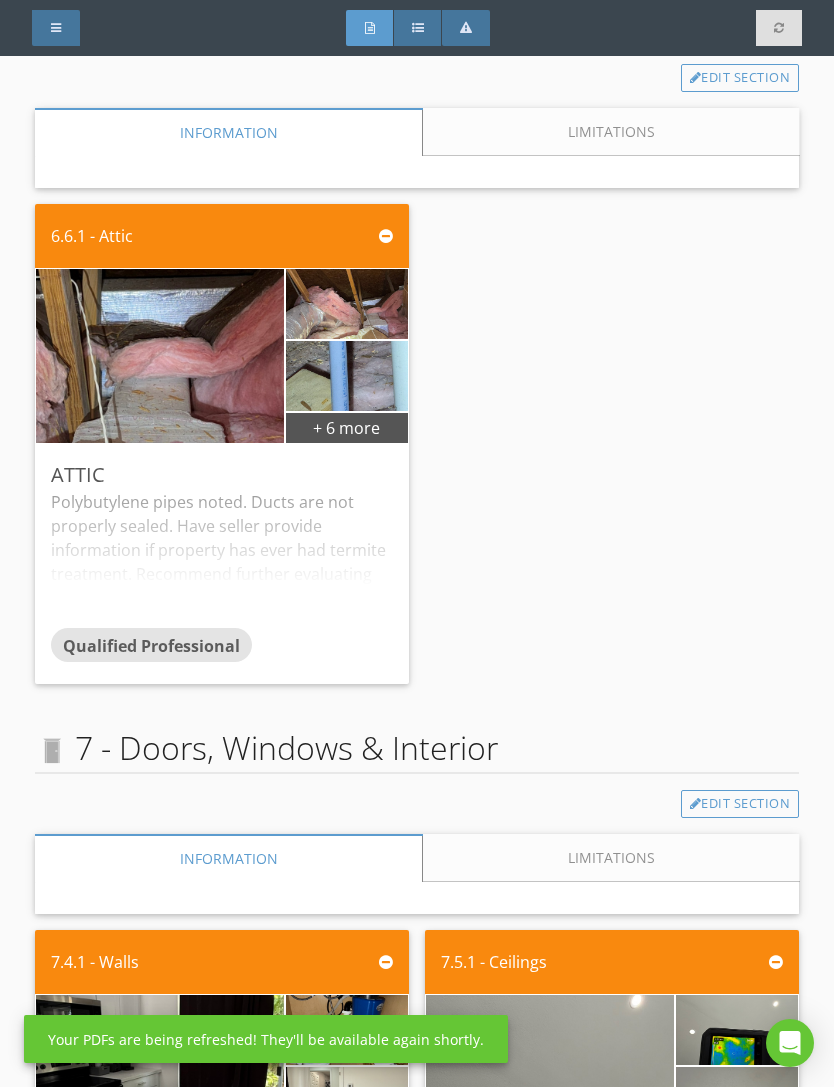 scroll, scrollTop: 6194, scrollLeft: 0, axis: vertical 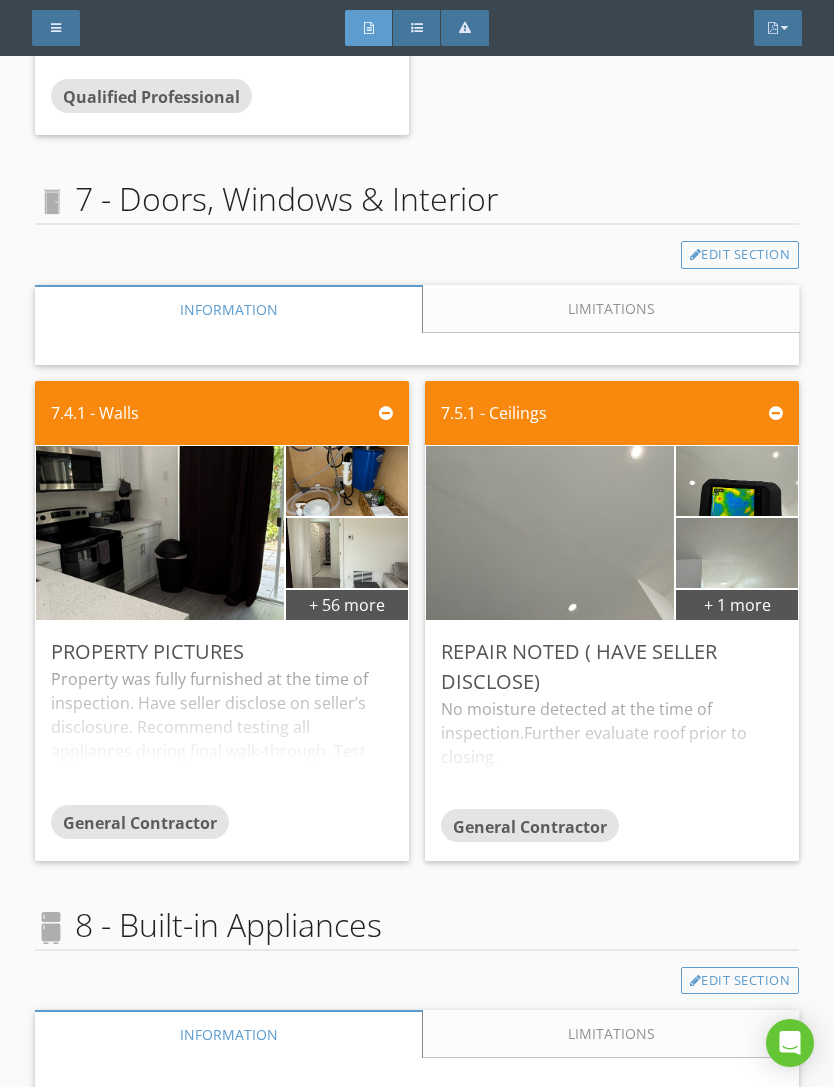 click on "PDF" at bounding box center (778, 28) 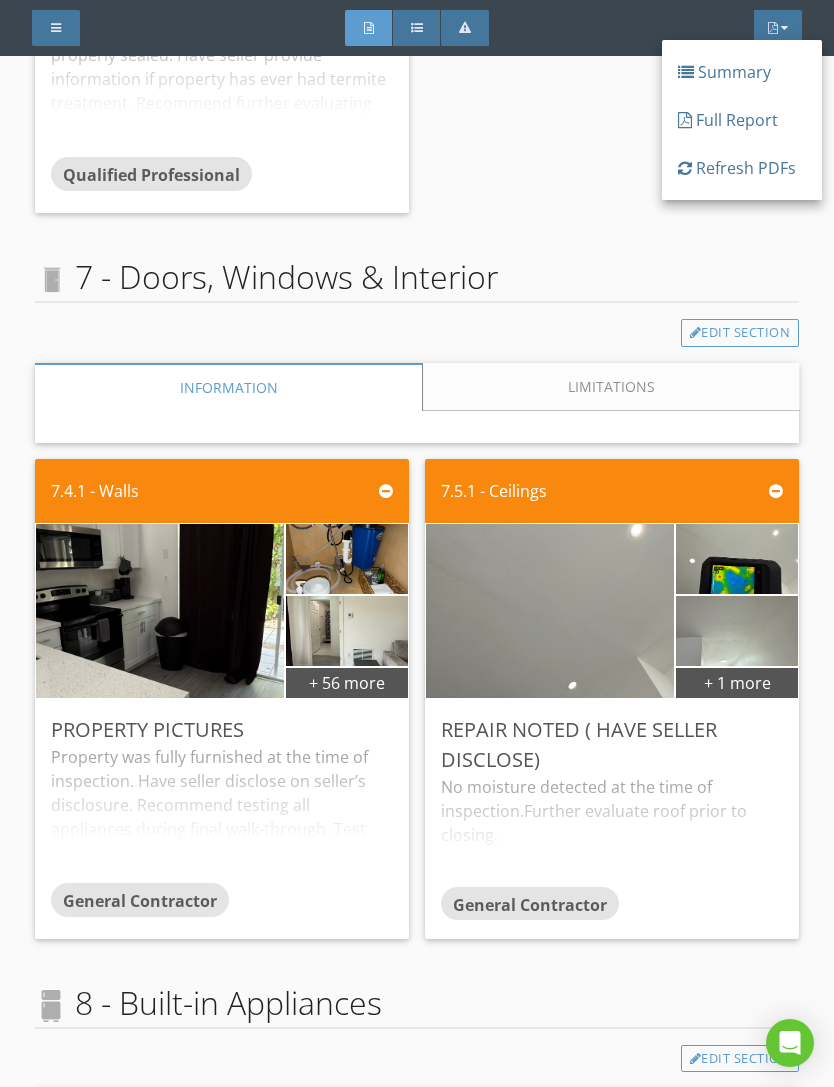 scroll, scrollTop: 6660, scrollLeft: 0, axis: vertical 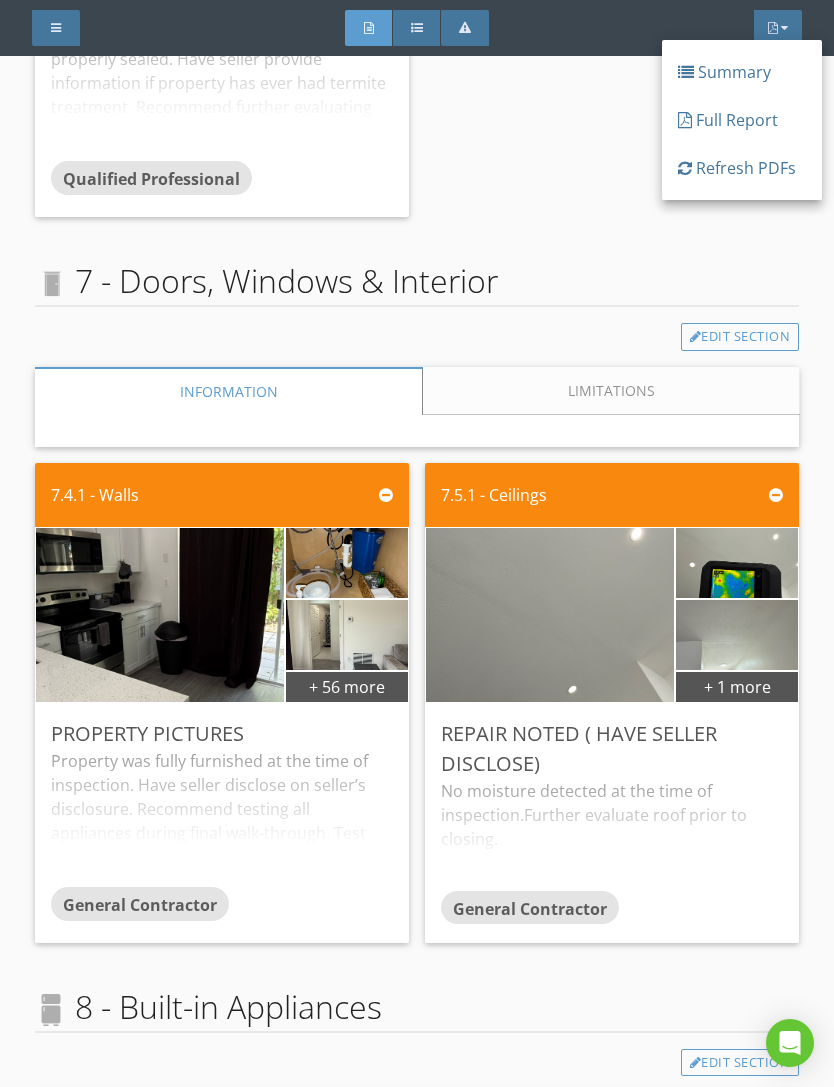click on "Full Report" at bounding box center (742, 120) 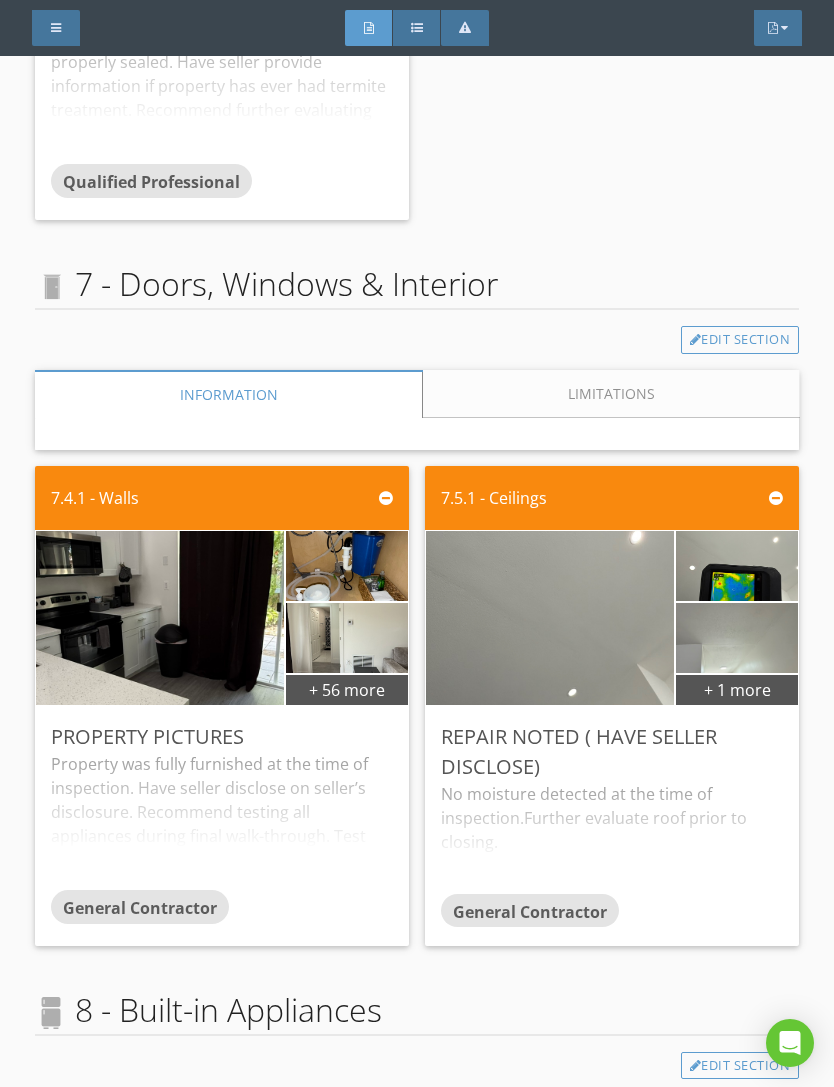 click at bounding box center [784, 28] 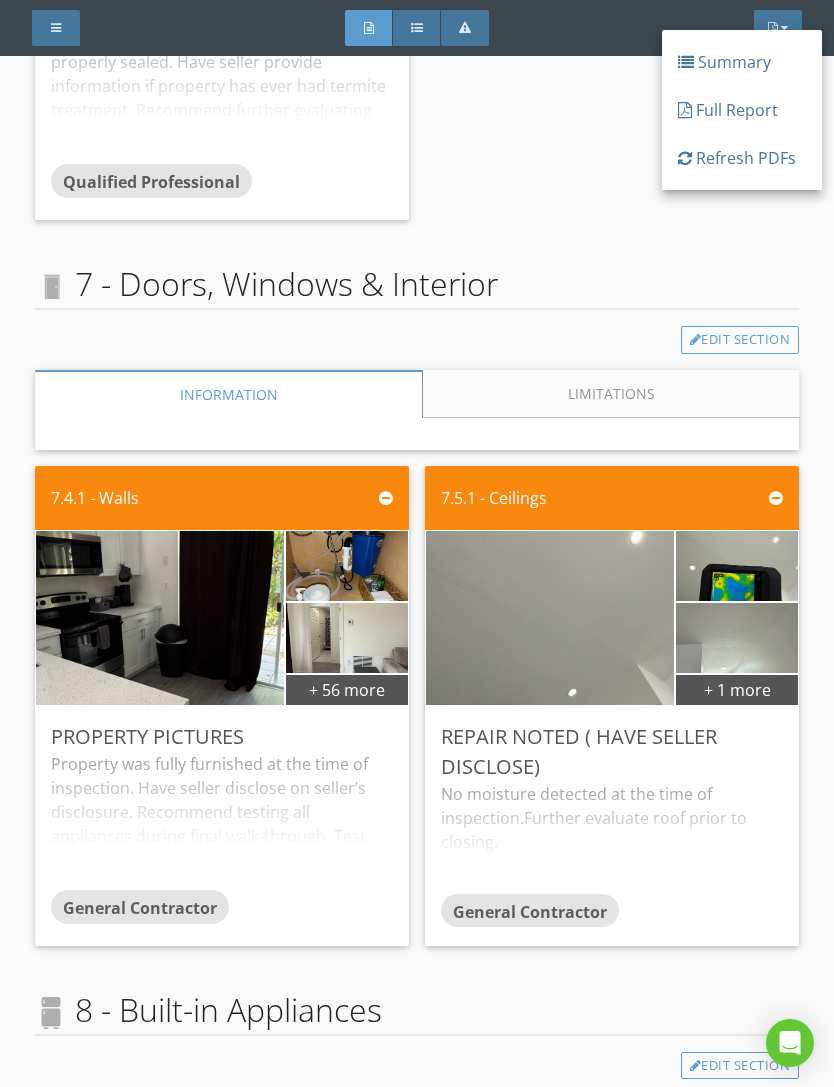 click on "Refresh PDFs" at bounding box center [742, 158] 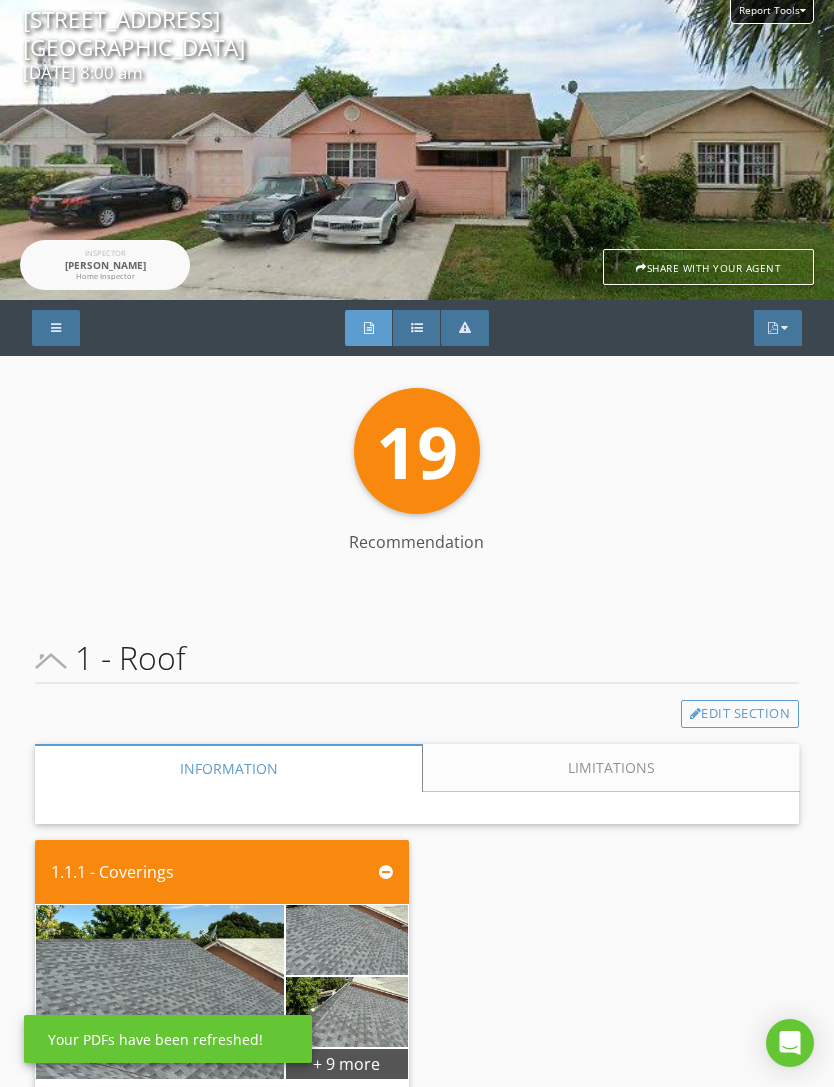 scroll, scrollTop: 0, scrollLeft: 0, axis: both 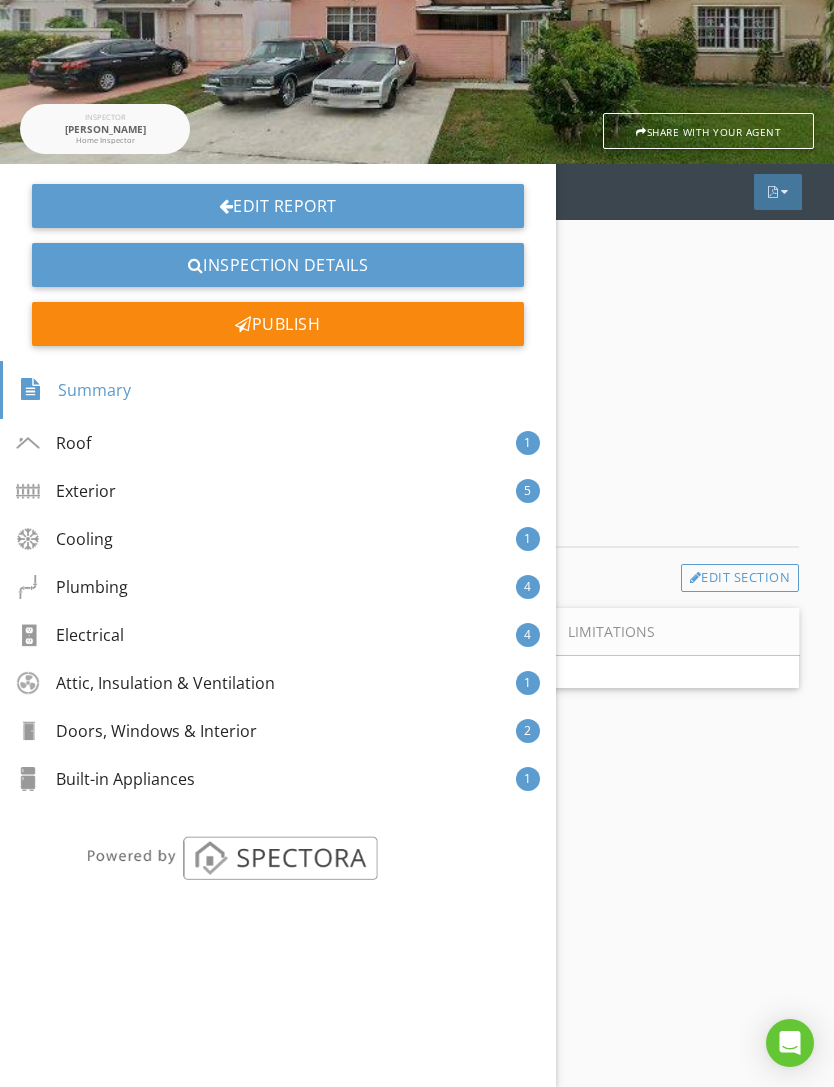 click on "Edit Report" at bounding box center [278, 206] 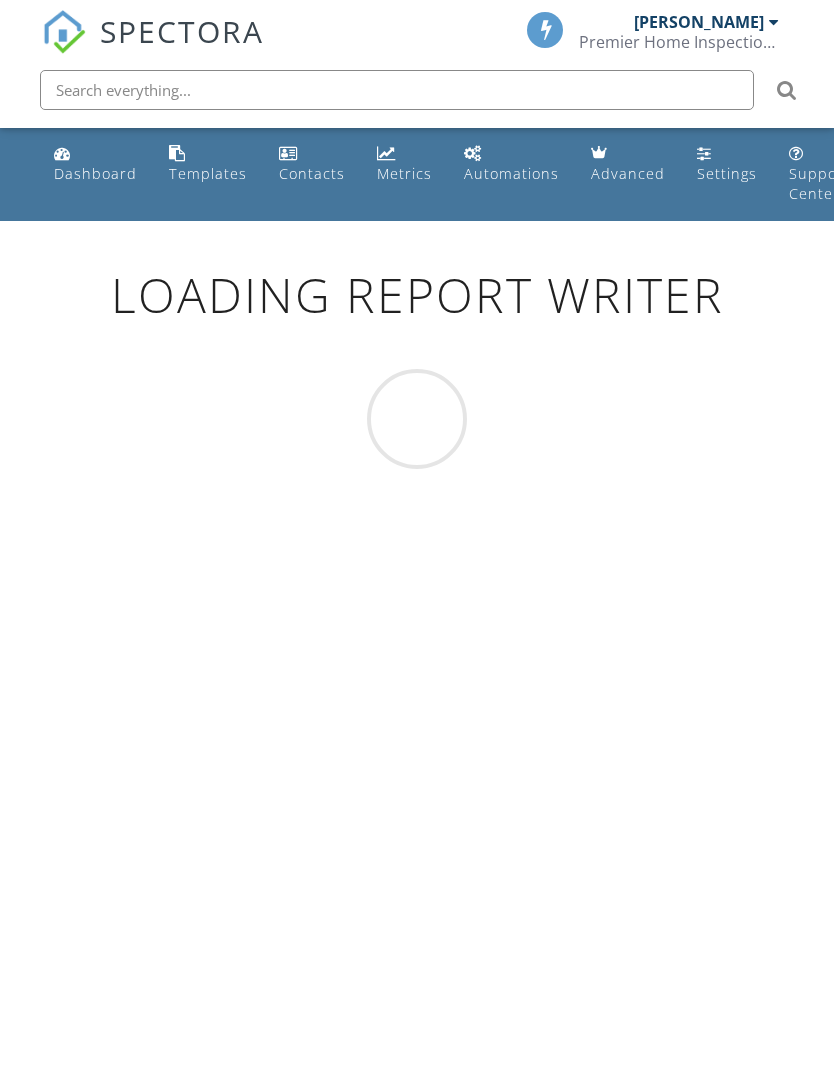 scroll, scrollTop: 0, scrollLeft: 0, axis: both 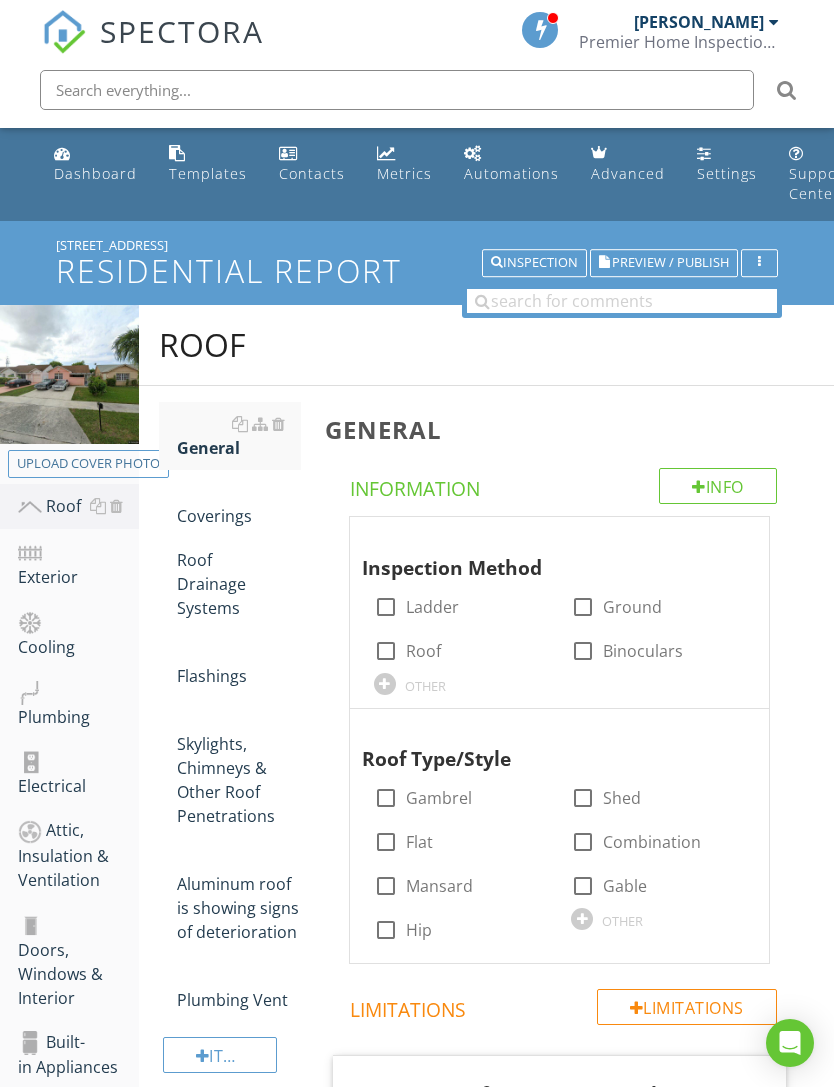 click on "Preview / Publish" at bounding box center (670, 263) 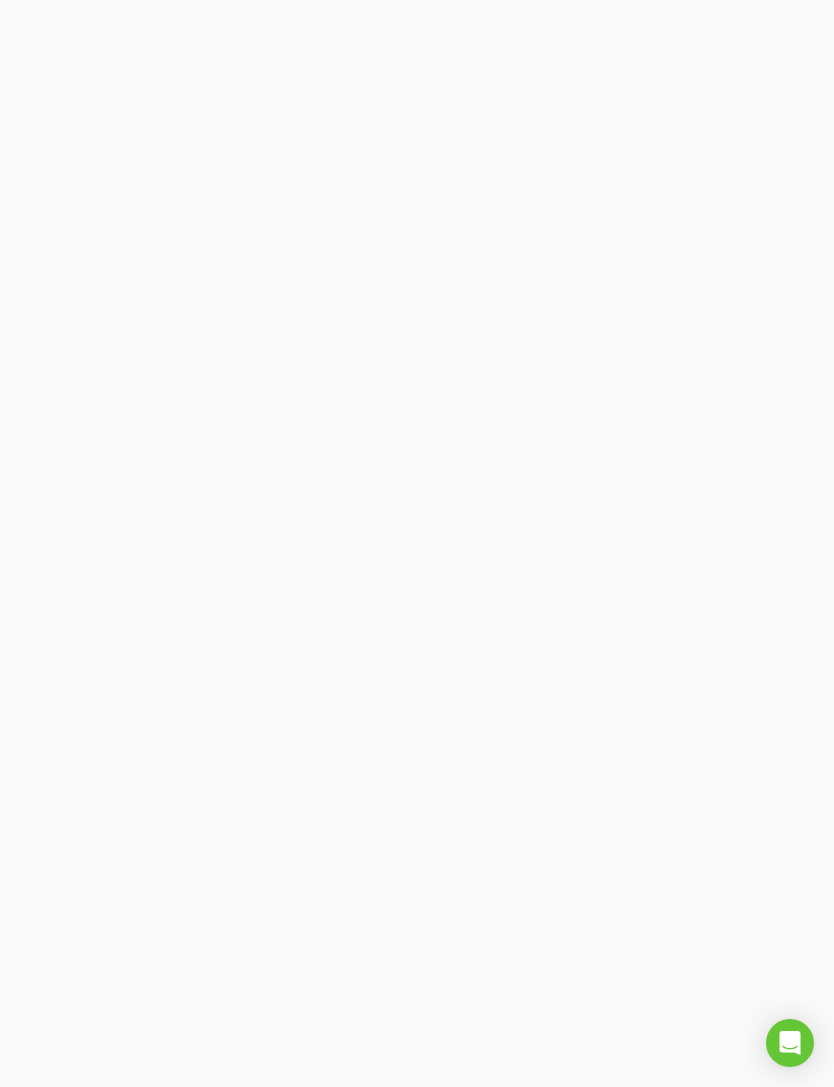 scroll, scrollTop: 0, scrollLeft: 0, axis: both 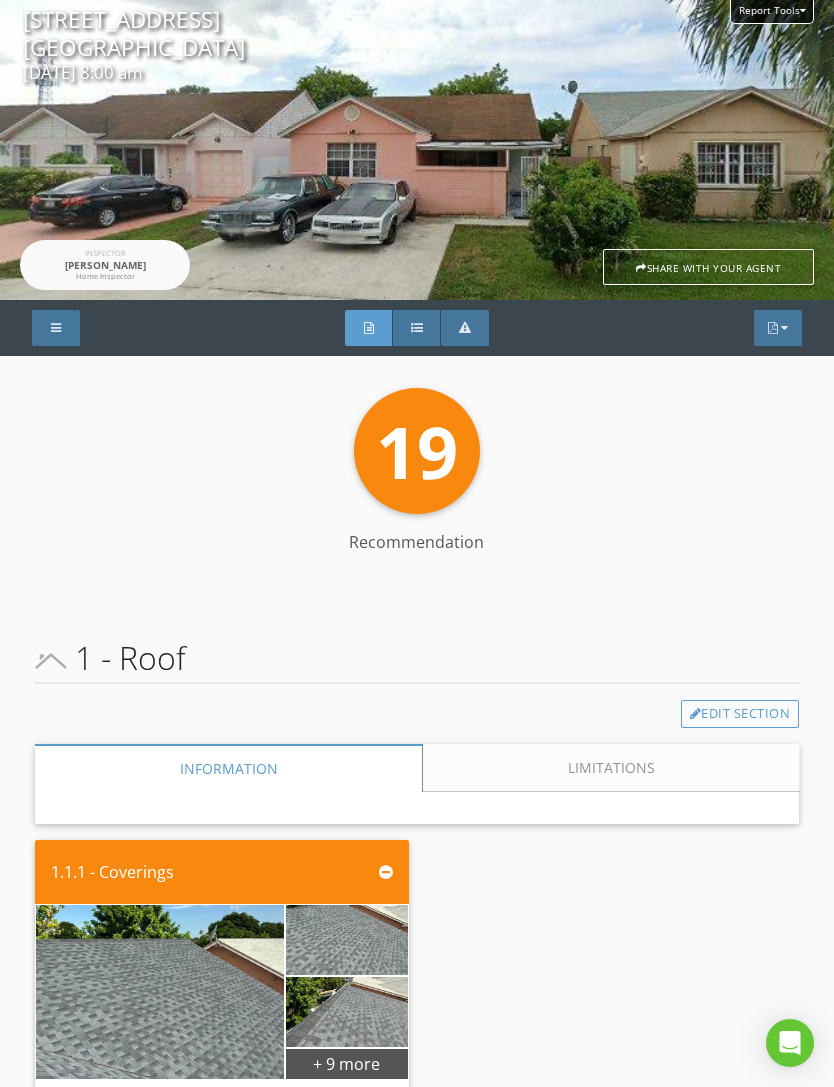 click on "PDF" at bounding box center (778, 328) 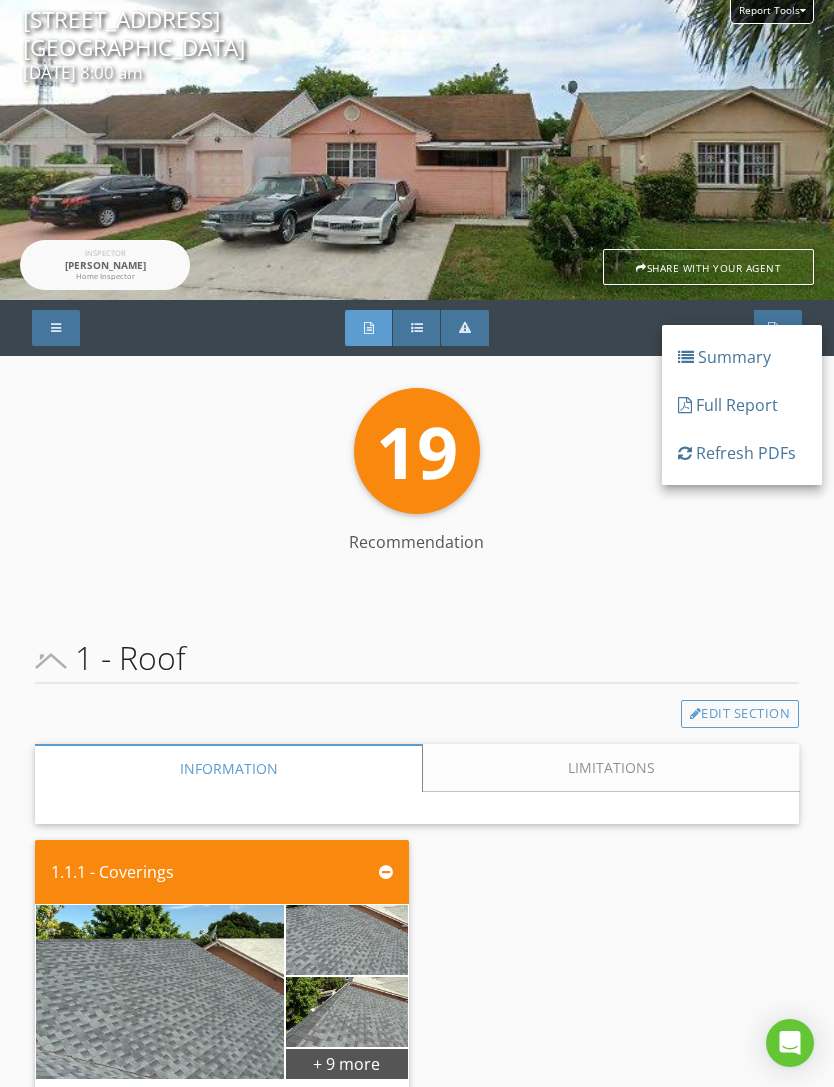 click on "Full Report" at bounding box center (742, 405) 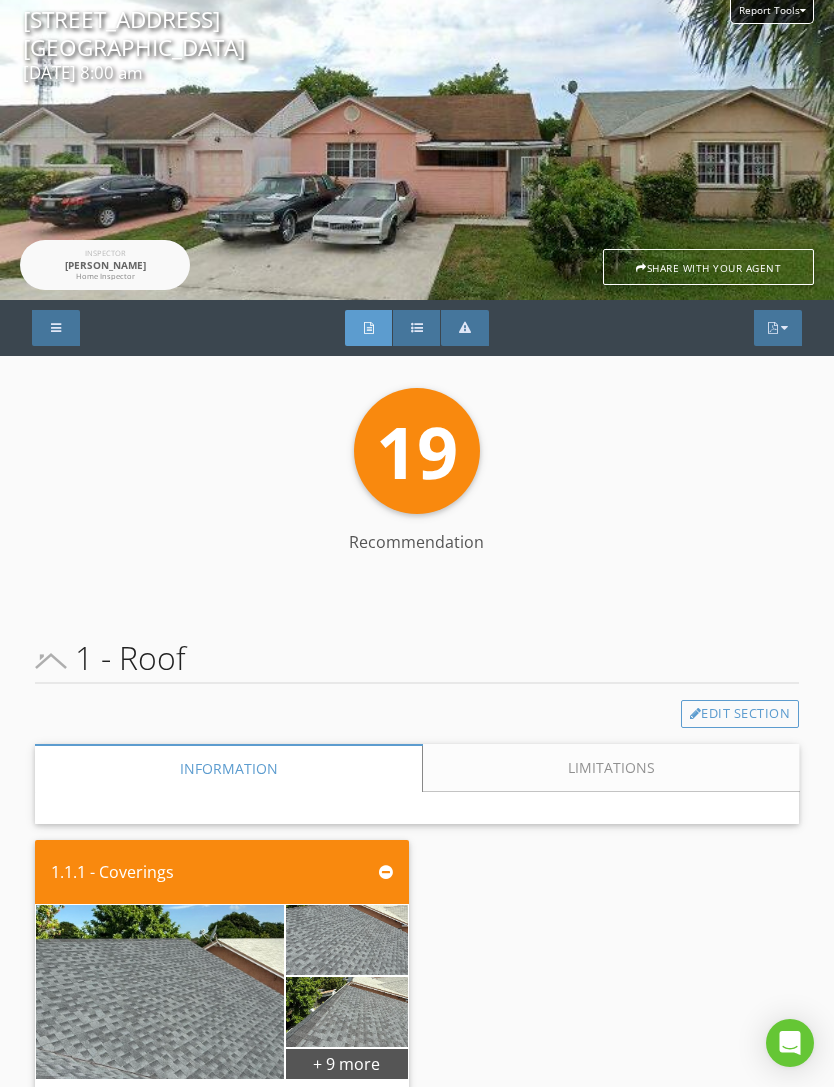 click at bounding box center (56, 328) 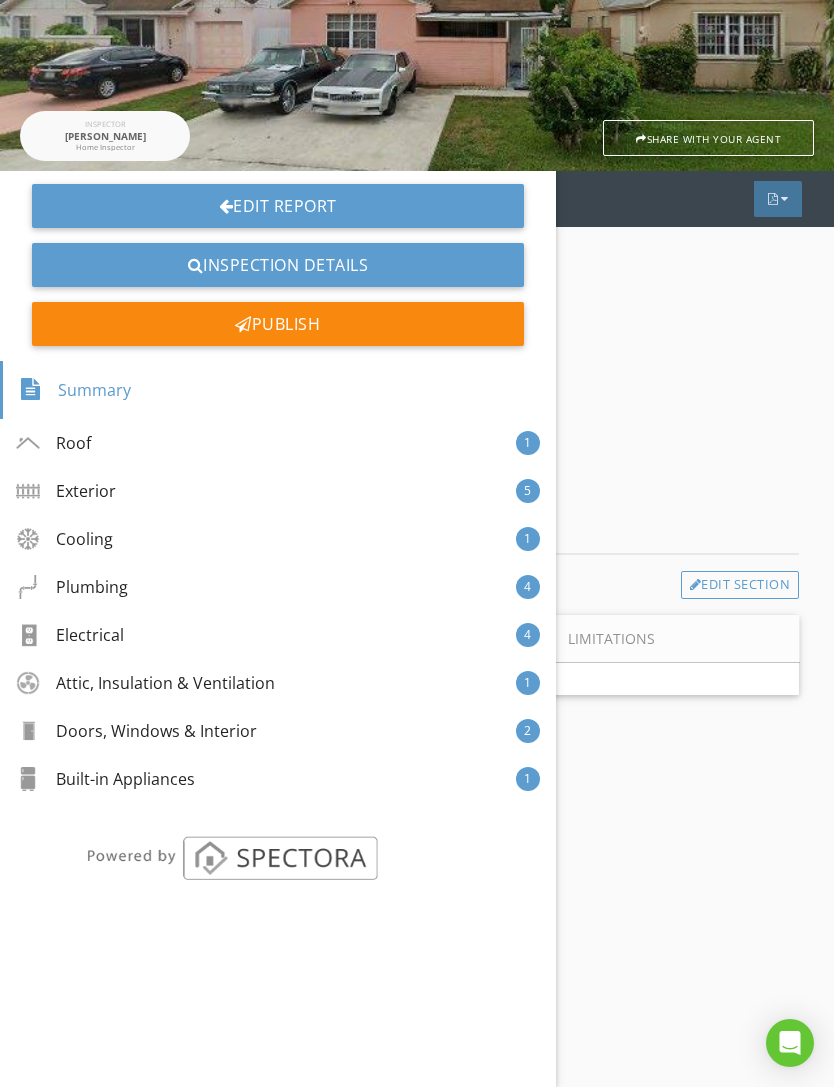 scroll, scrollTop: 164, scrollLeft: 0, axis: vertical 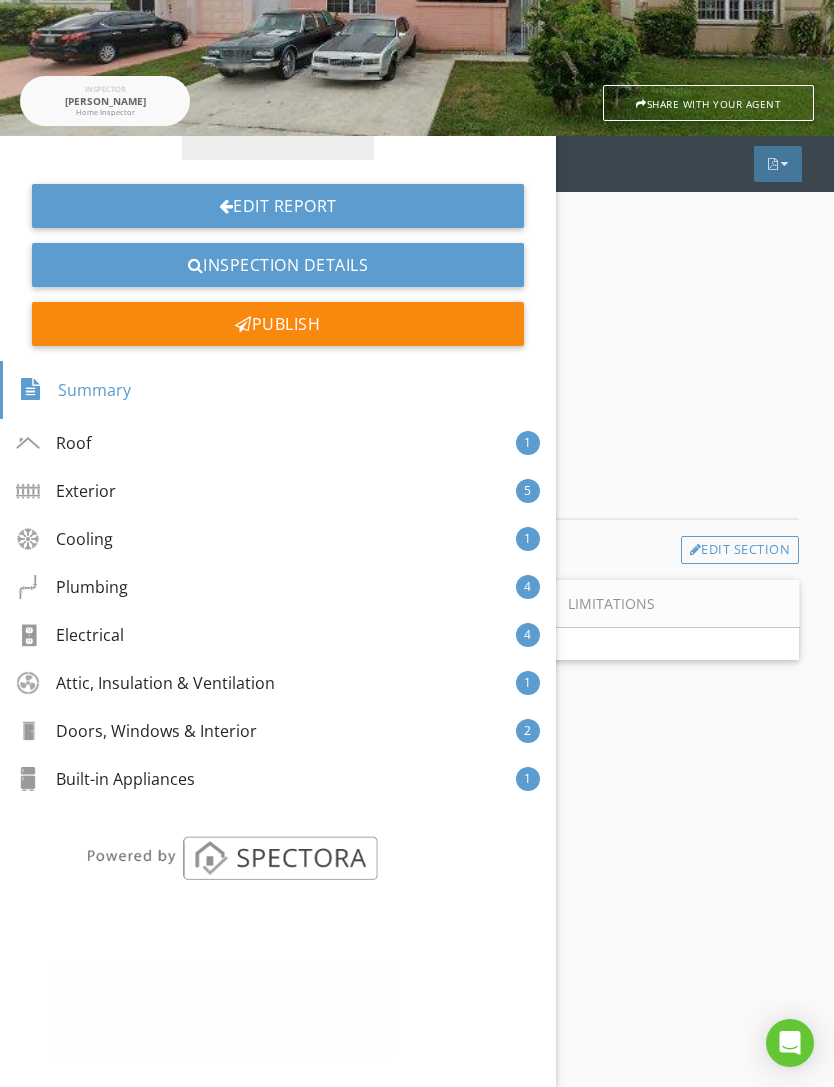 click on "Edit Report" at bounding box center [278, 206] 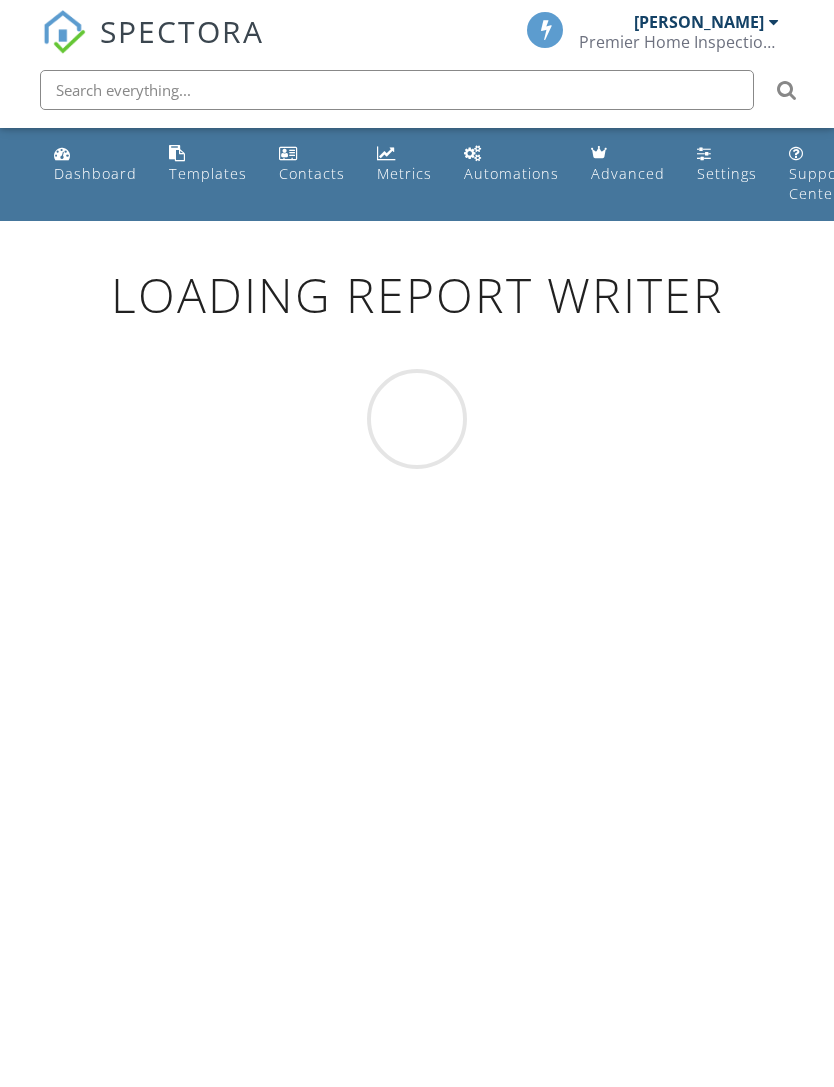 scroll, scrollTop: 0, scrollLeft: 0, axis: both 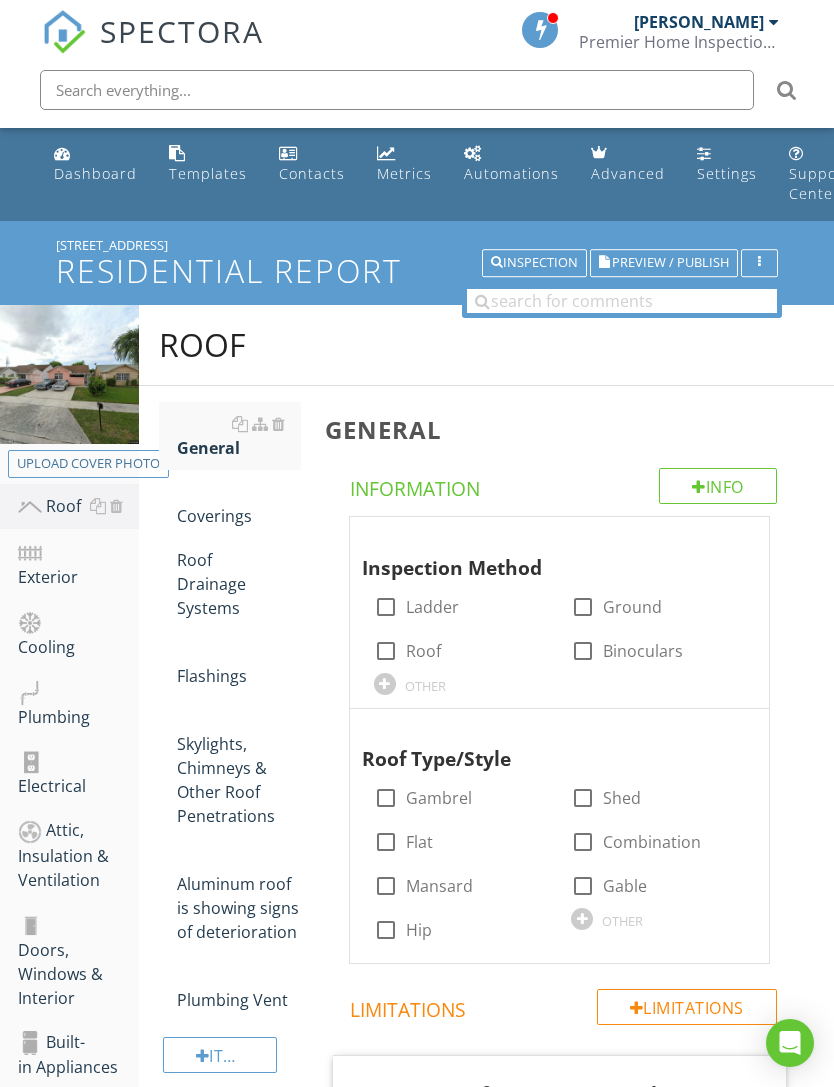 click on "Upload cover photo" at bounding box center (88, 464) 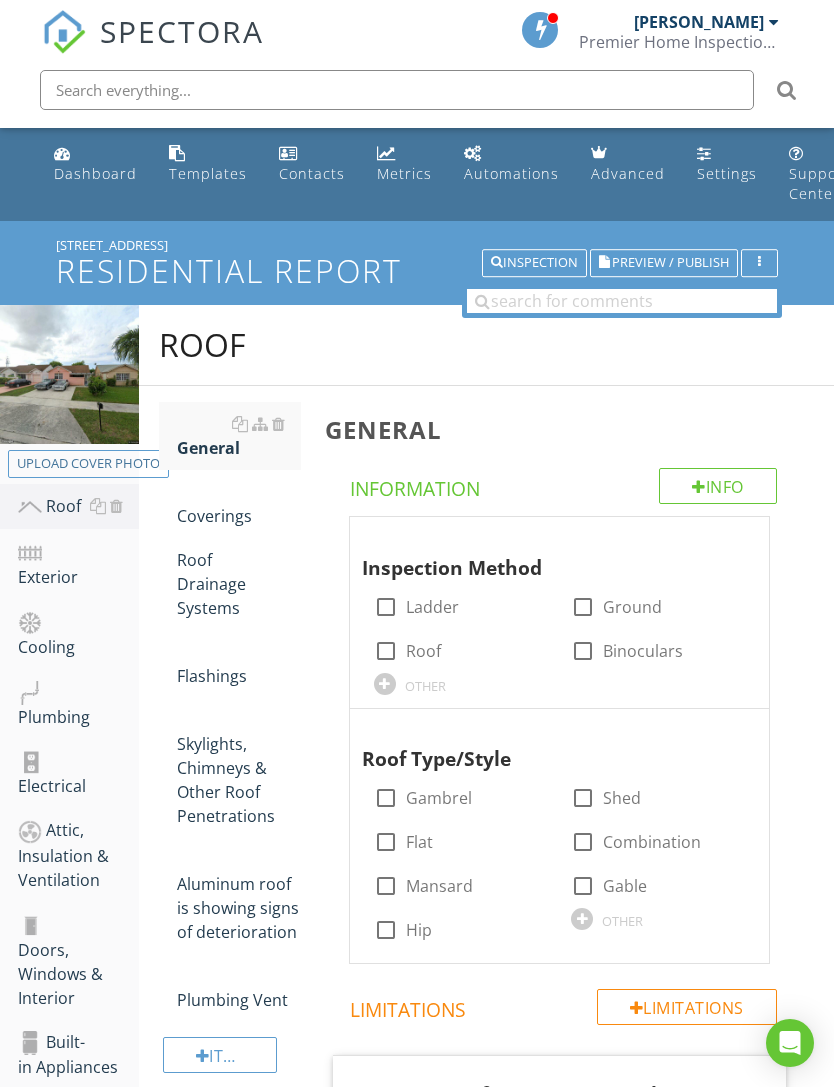 type on "C:\fakepath\IMG_9307.jpeg" 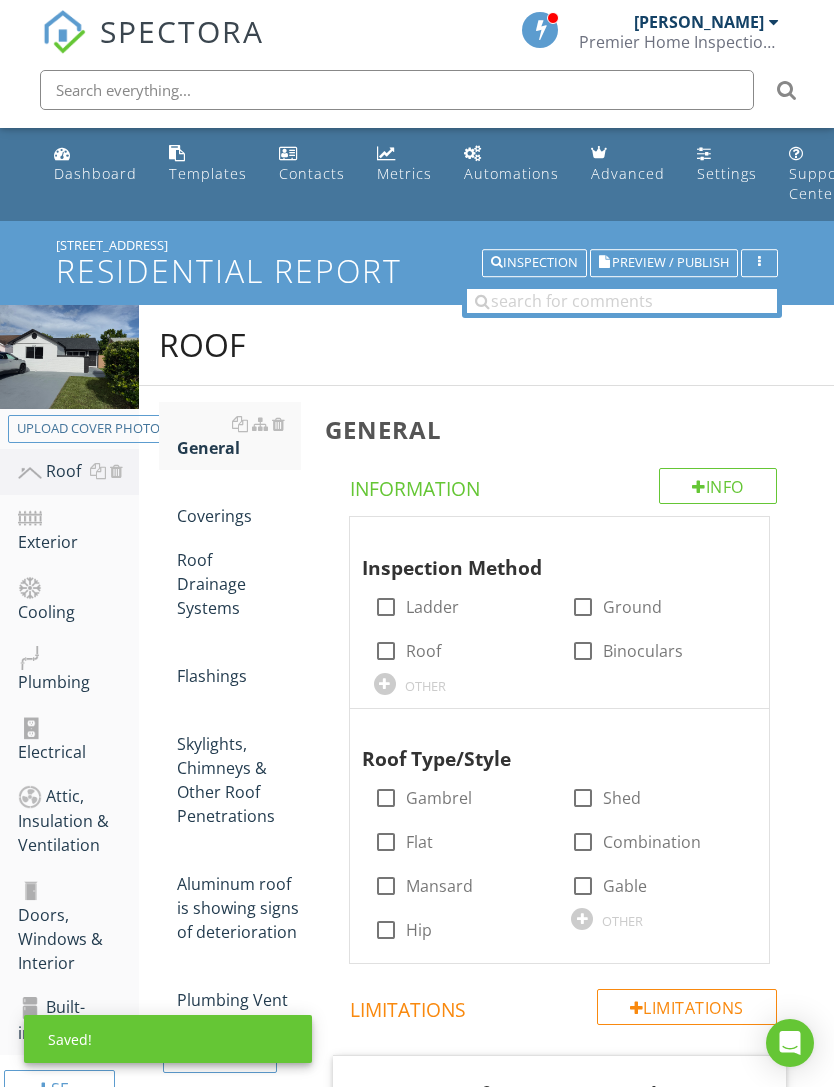 click on "Preview / Publish" at bounding box center [670, 263] 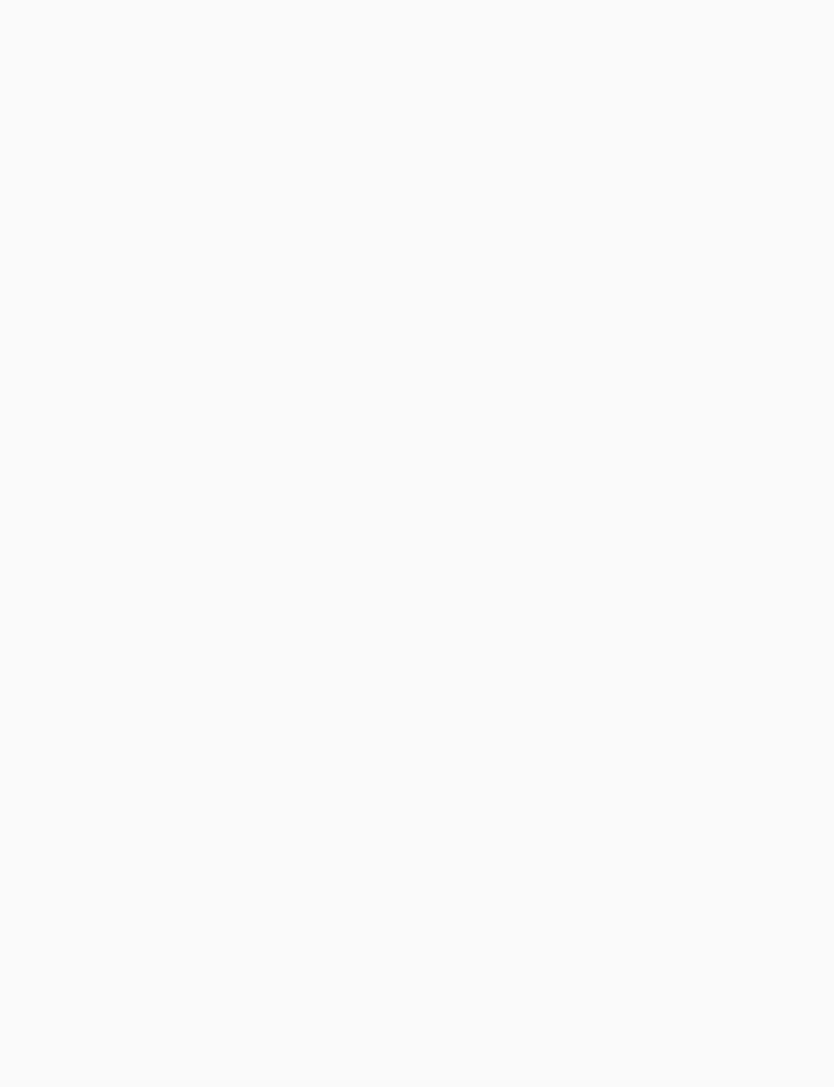 scroll, scrollTop: 0, scrollLeft: 0, axis: both 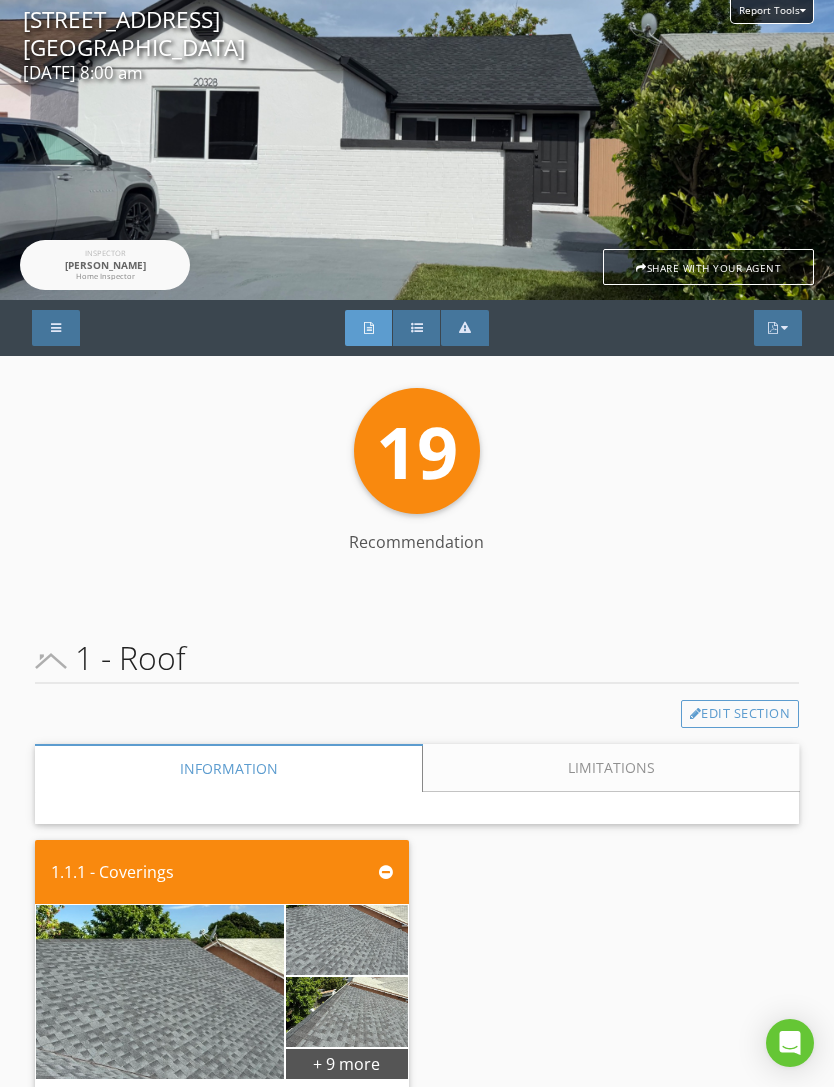 click on "PDF" at bounding box center (778, 328) 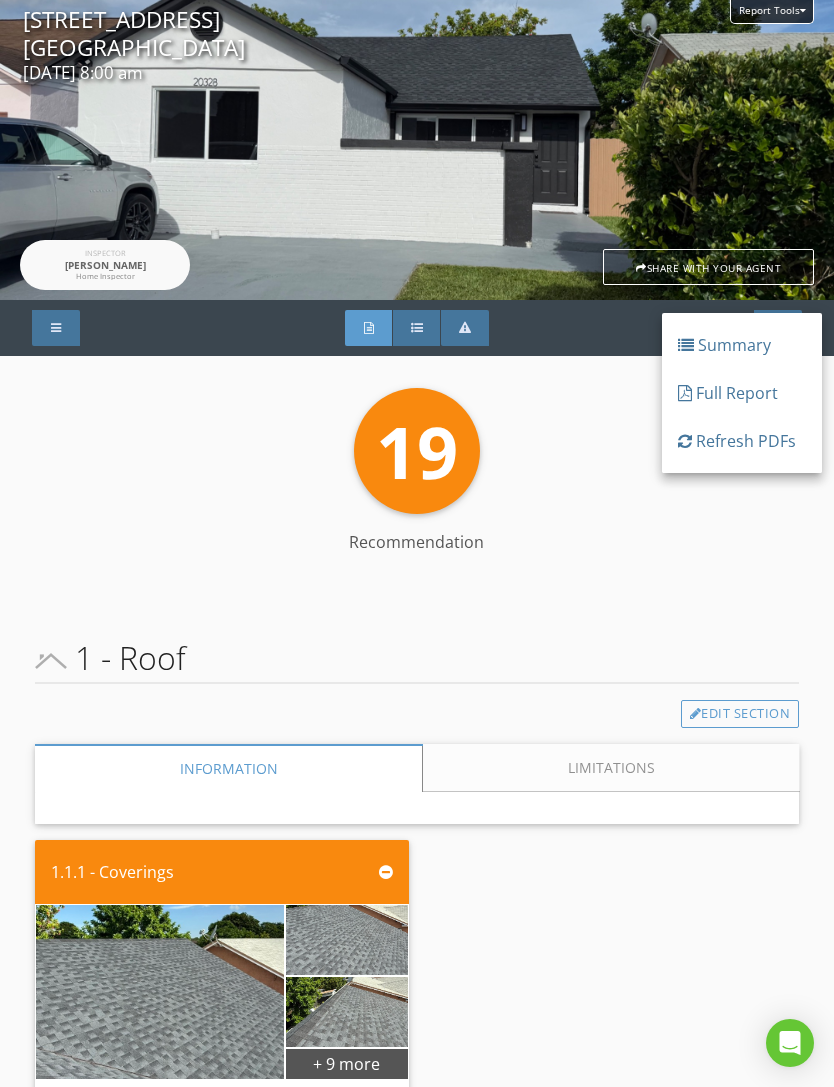 click on "Full Report" at bounding box center [742, 393] 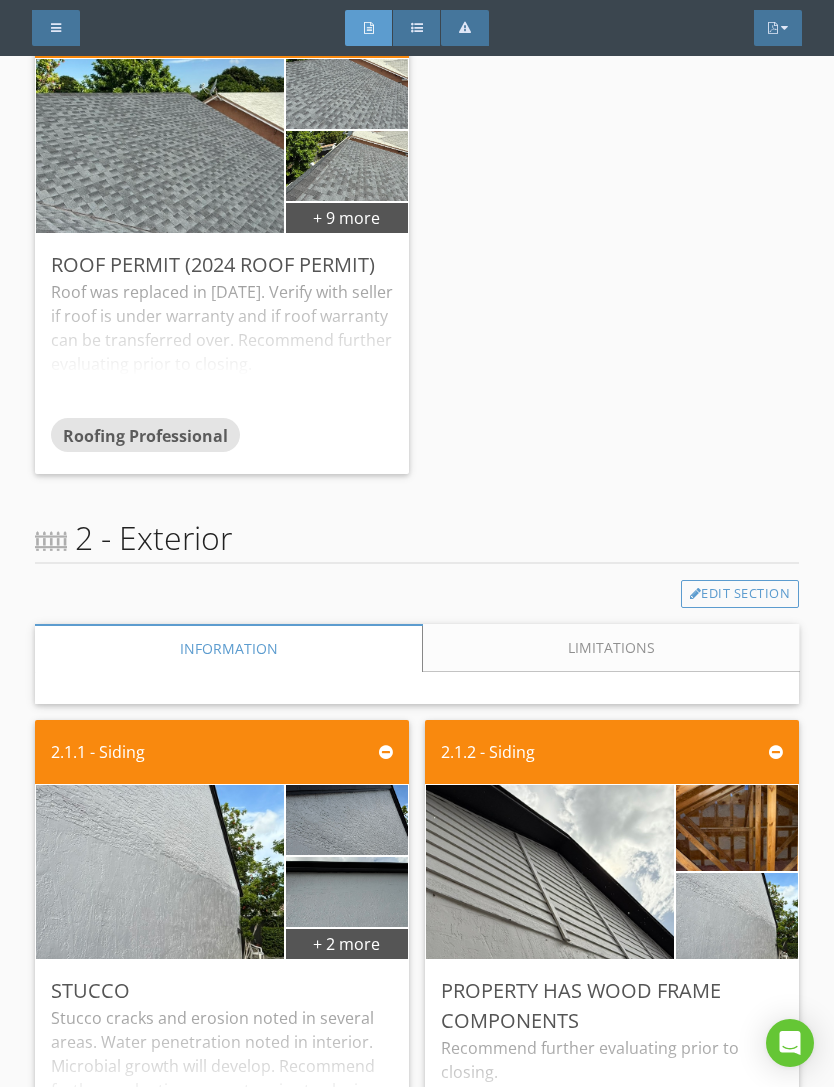 scroll, scrollTop: 981, scrollLeft: 0, axis: vertical 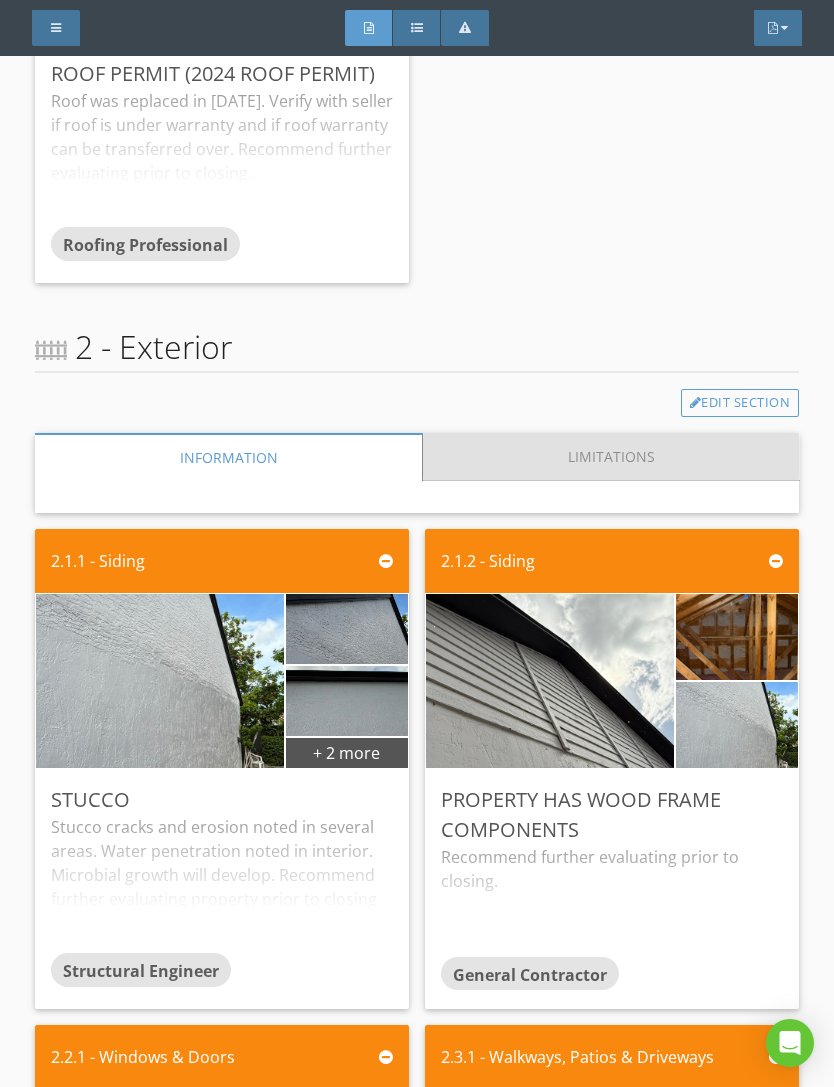 click on "Limitations" at bounding box center (611, 457) 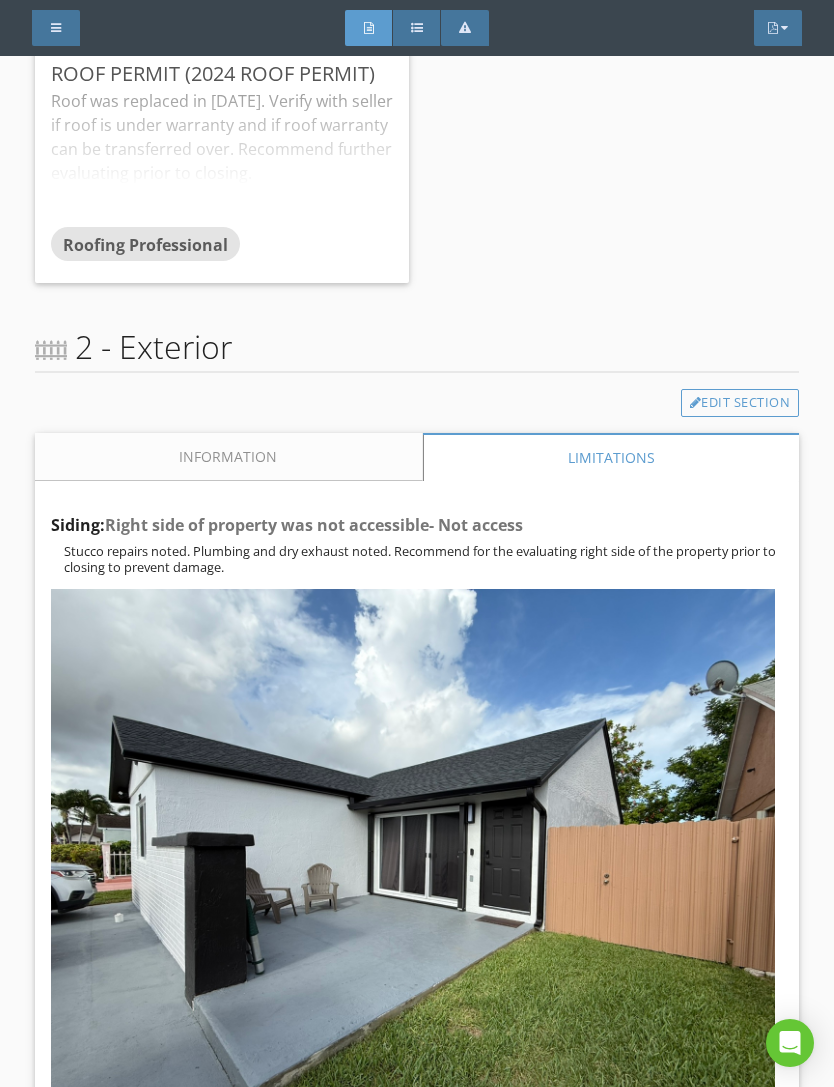 click on "Edit Section" at bounding box center [740, 403] 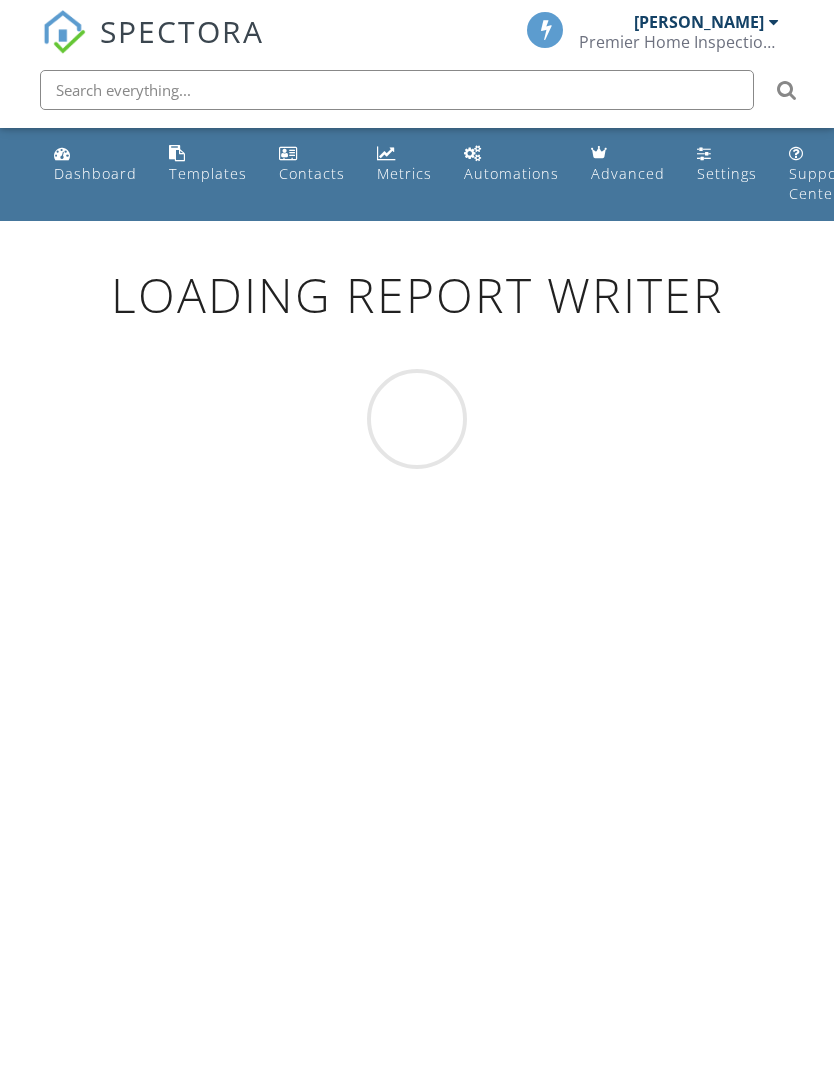 scroll, scrollTop: 0, scrollLeft: 0, axis: both 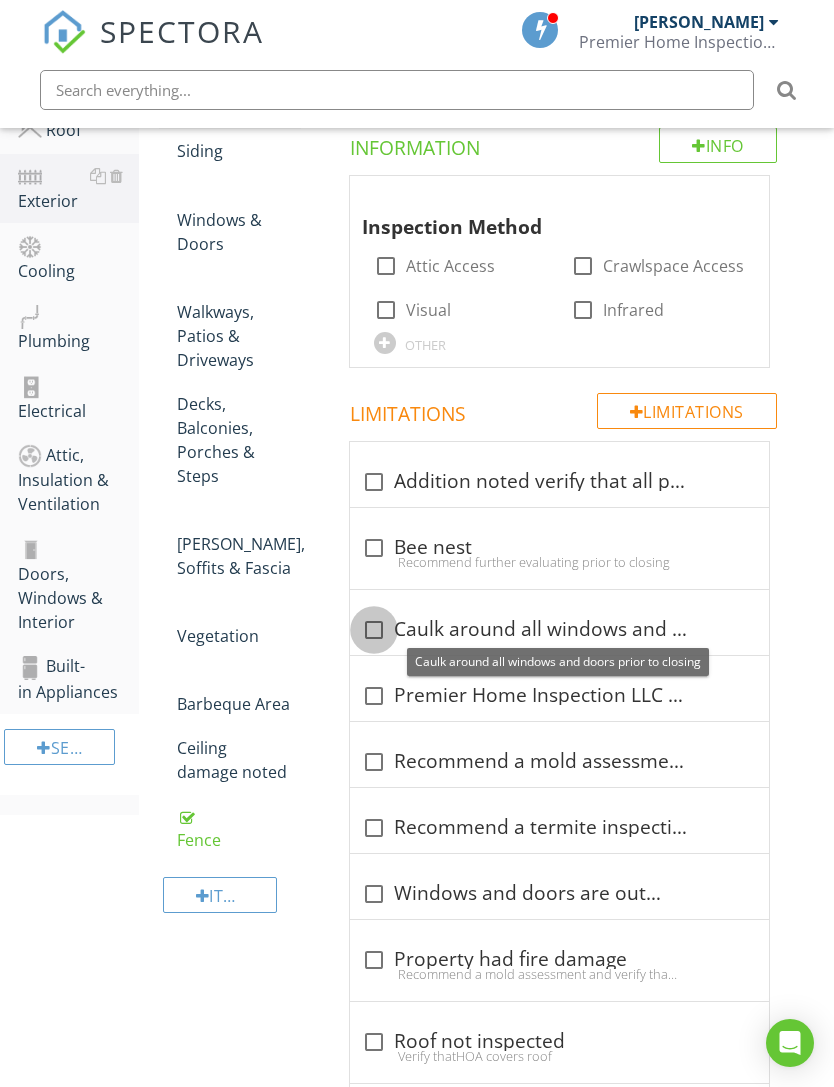 click at bounding box center [374, 630] 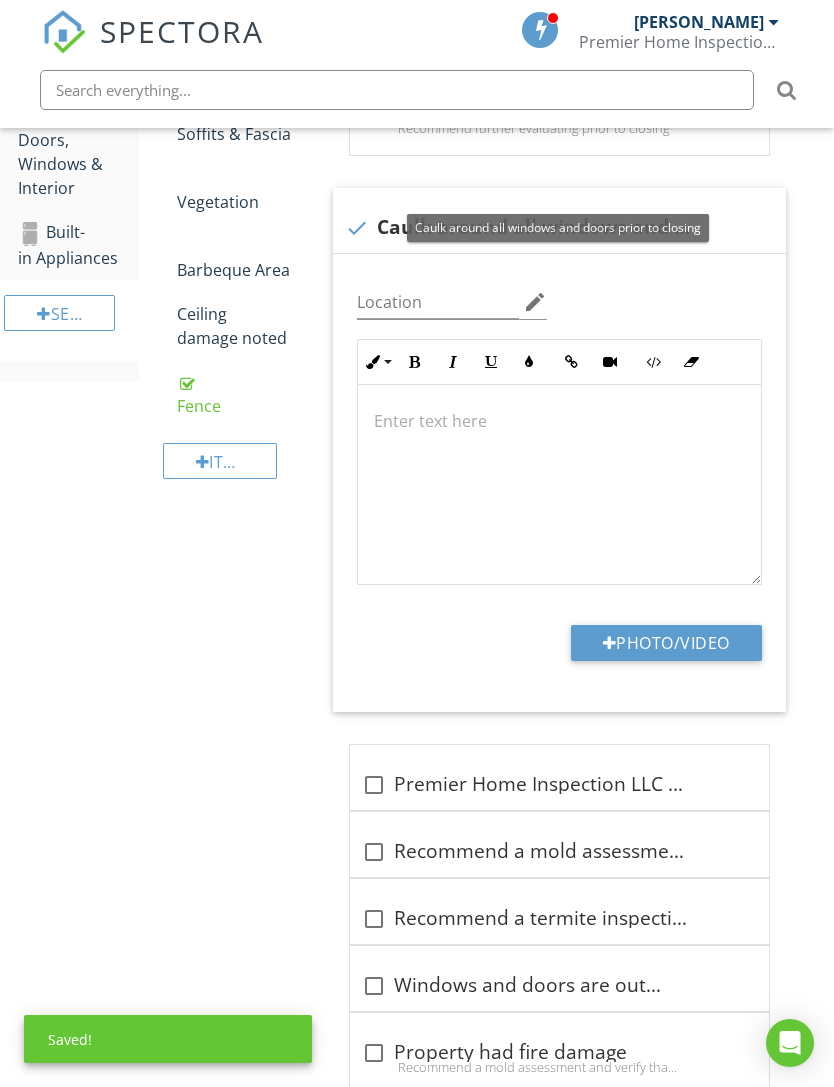 scroll, scrollTop: 794, scrollLeft: 0, axis: vertical 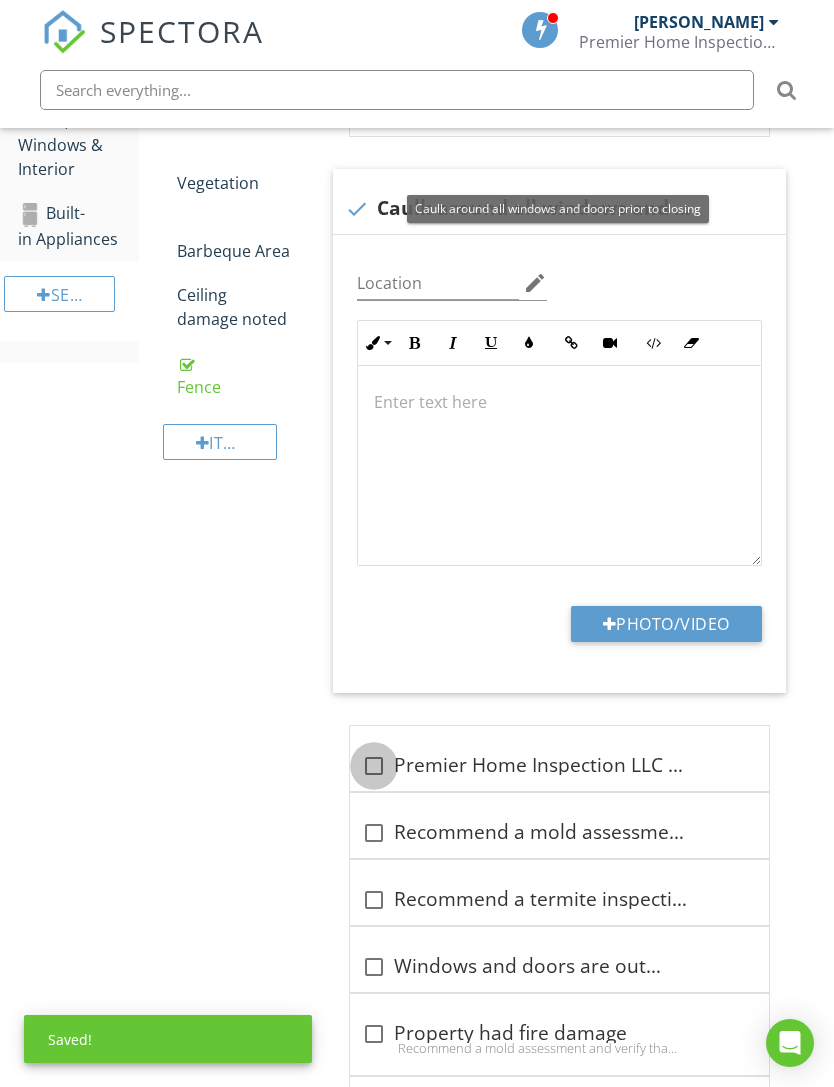 click at bounding box center [374, 766] 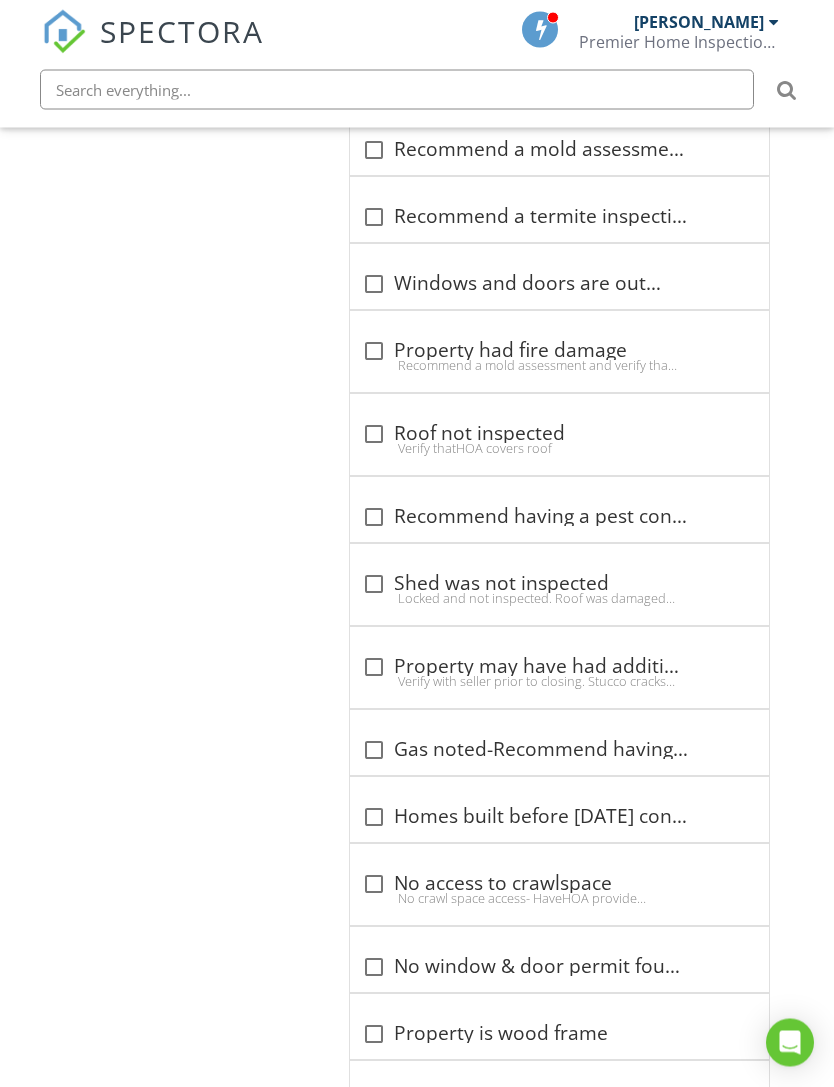 scroll, scrollTop: 1989, scrollLeft: 0, axis: vertical 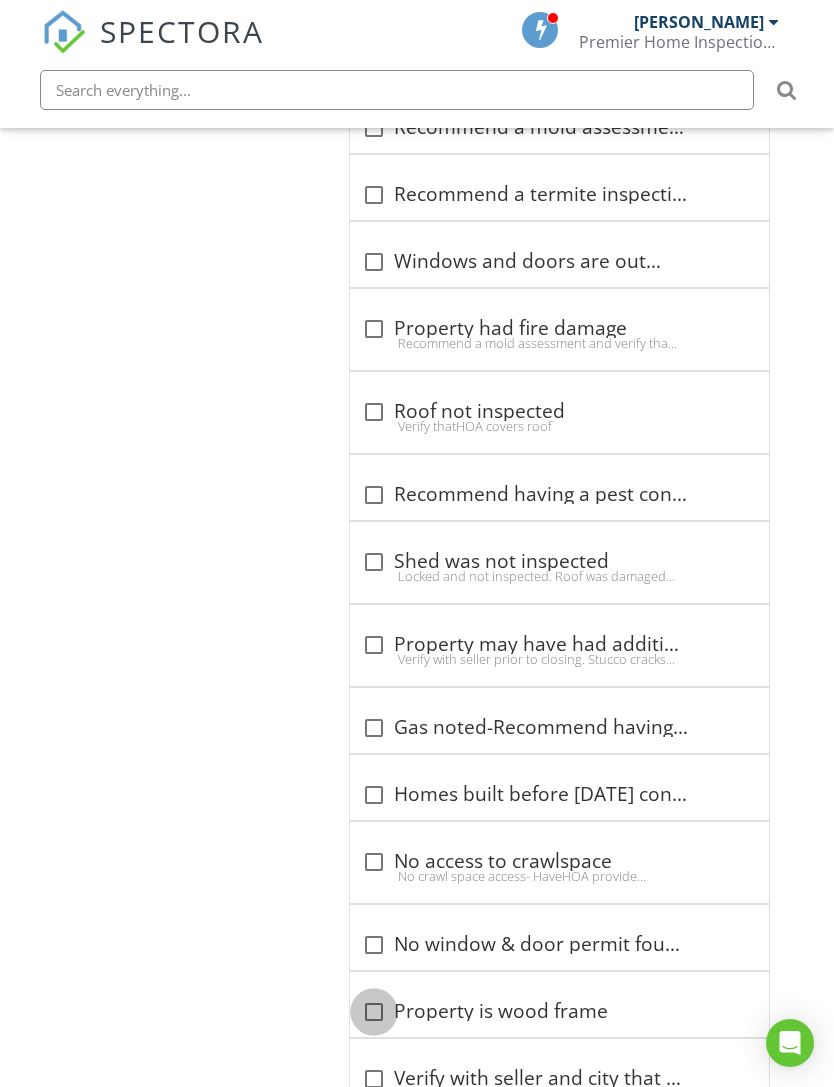 click at bounding box center [374, 1012] 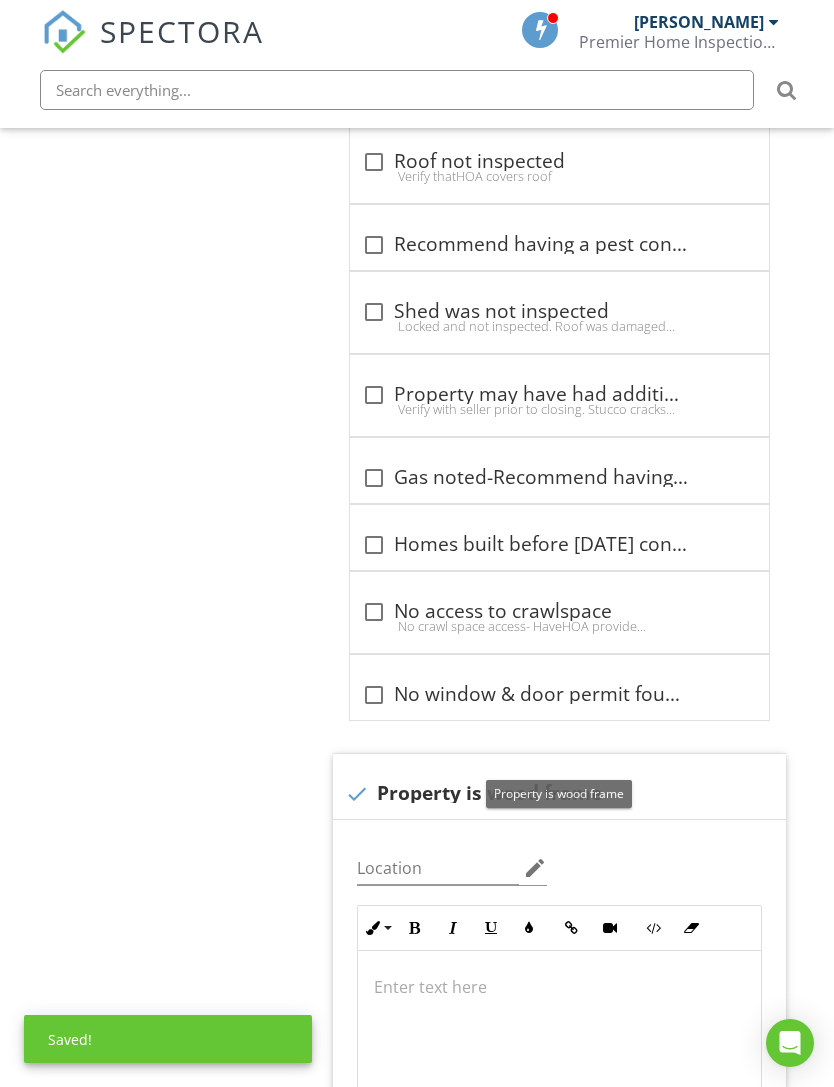 scroll, scrollTop: 2264, scrollLeft: 0, axis: vertical 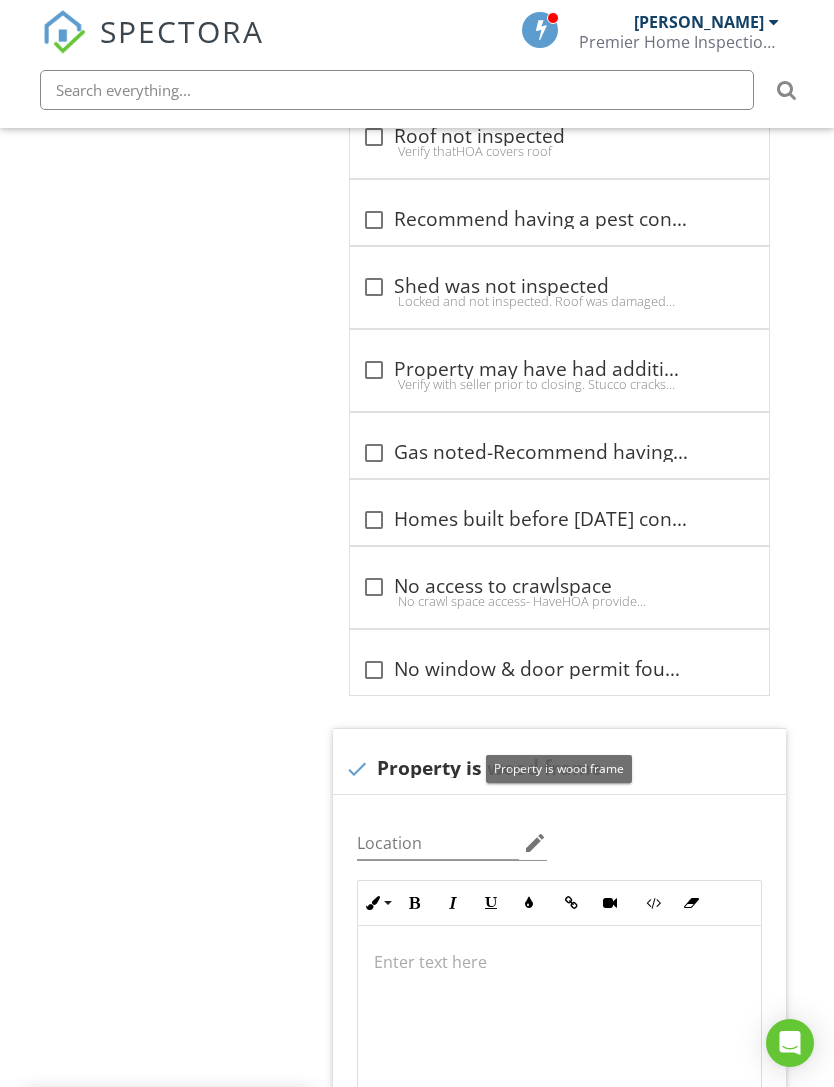click on "General
Info
Information
Inspection Method
check_box_outline_blank Attic Access   check_box_outline_blank Crawlspace Access   check_box_outline_blank Visual   check_box_outline_blank Infrared         OTHER
Limitations
Limitations                       check_box_outline_blank
Addition noted verify that all permits were pulled and closed prior to closing
check_box_outline_blank
Bee nest
Recommend further evaluating prior to closing
check
Caulk around all windows and doors prior to closing
Location edit       Inline Style XLarge Large Normal Small Light Small/Light Bold Italic Underline" at bounding box center (573, -263) 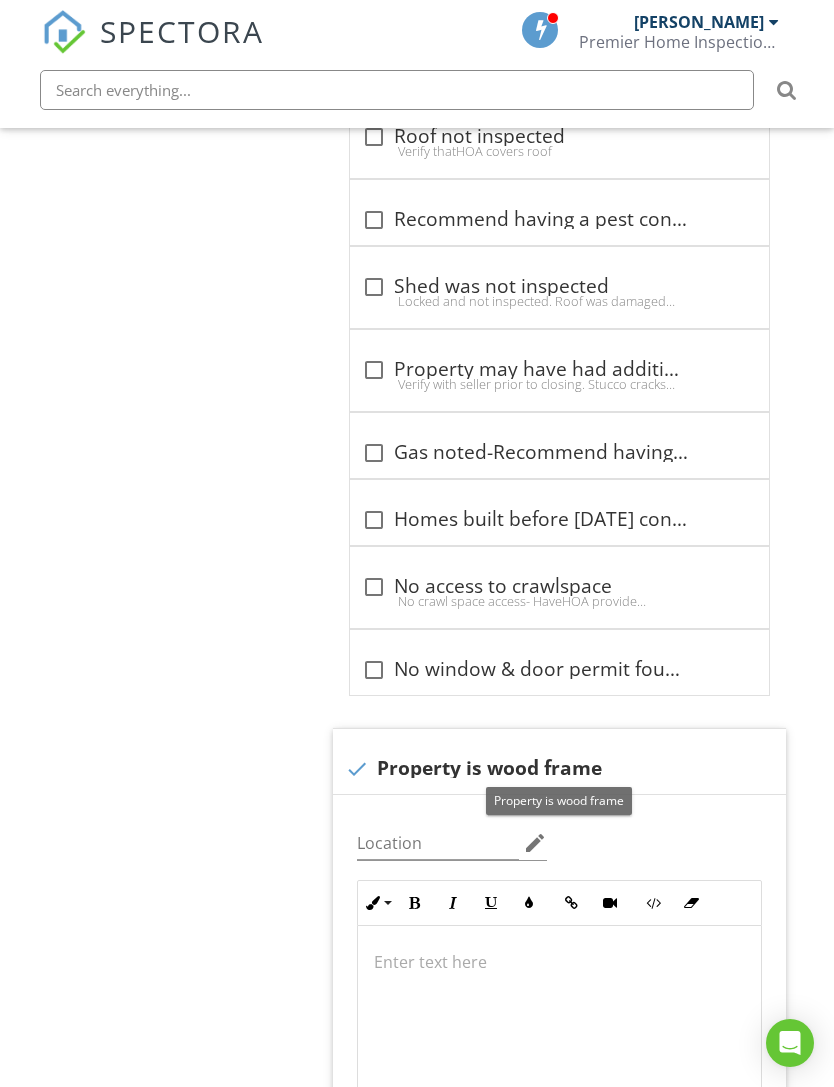 click at bounding box center [554, 748] 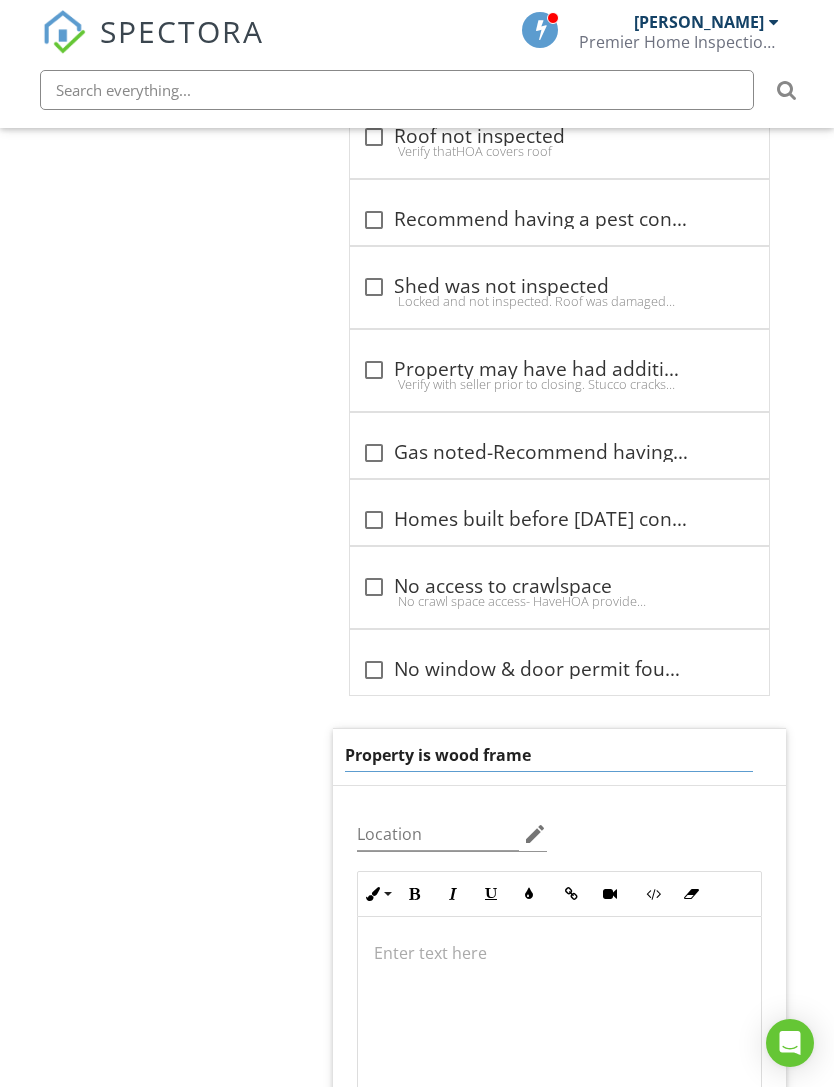 click on "Property is wood frame" at bounding box center [549, 755] 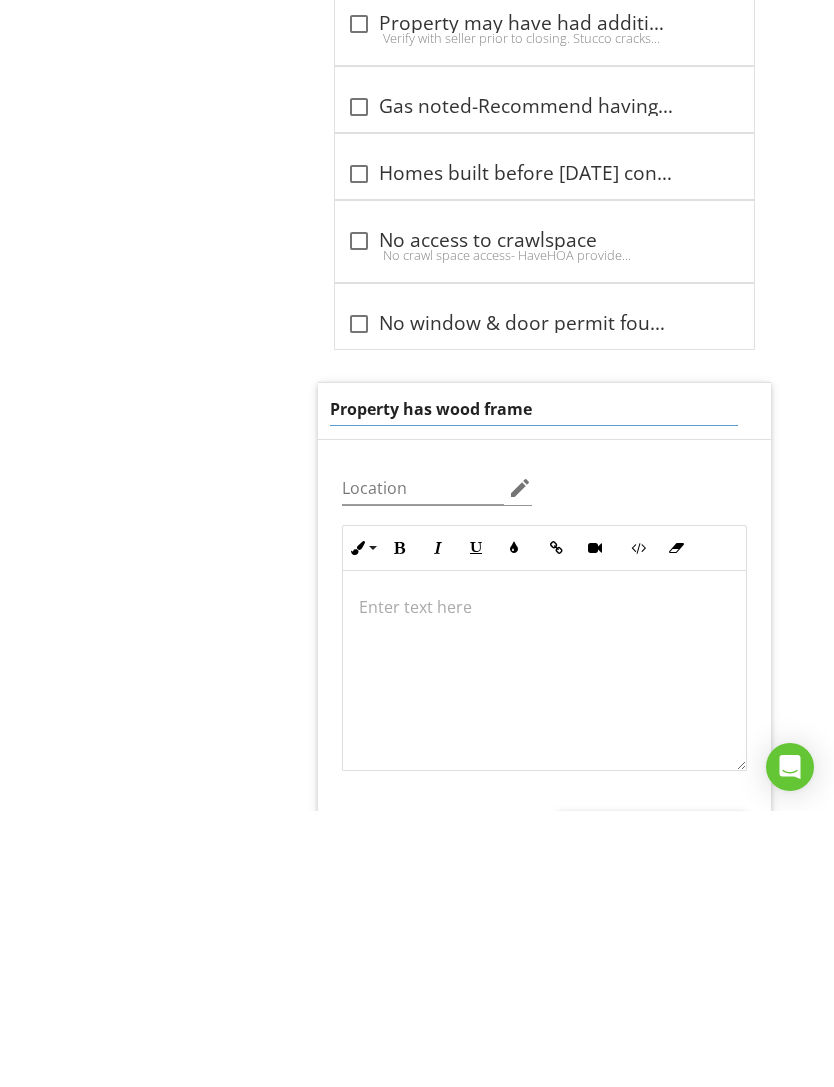 click on "Property has wood frame" at bounding box center [534, 685] 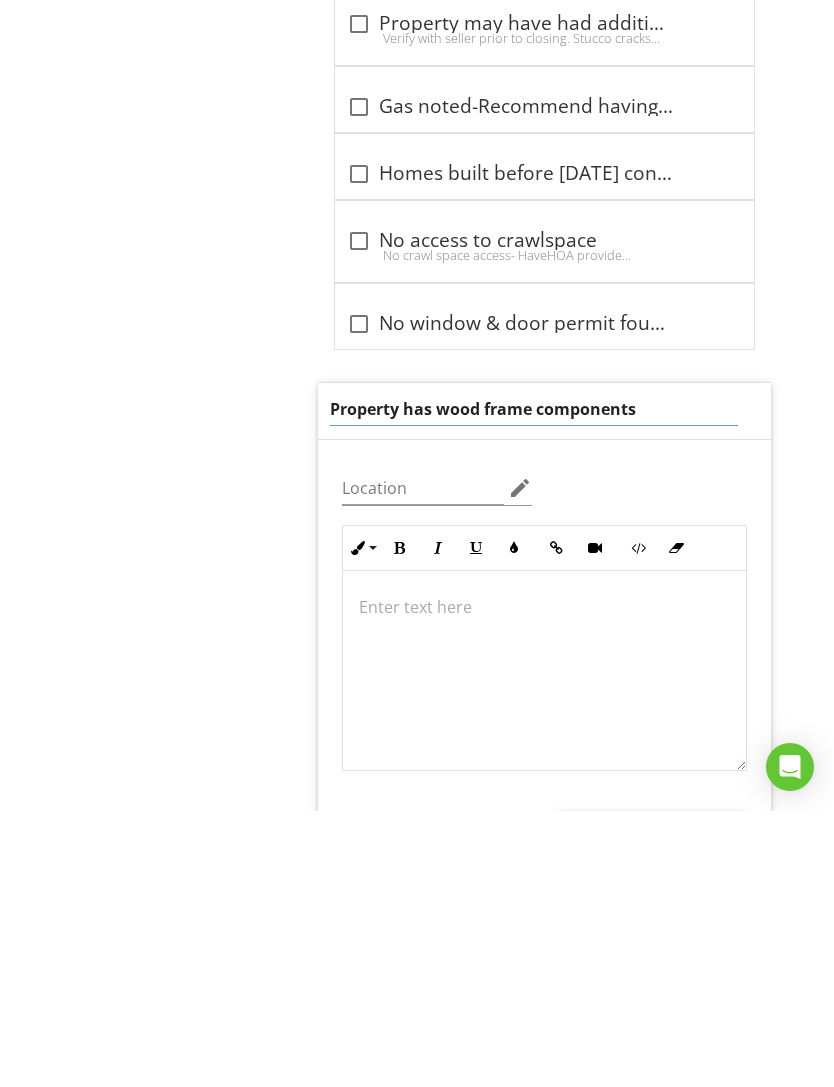 type on "Property has wood frame components" 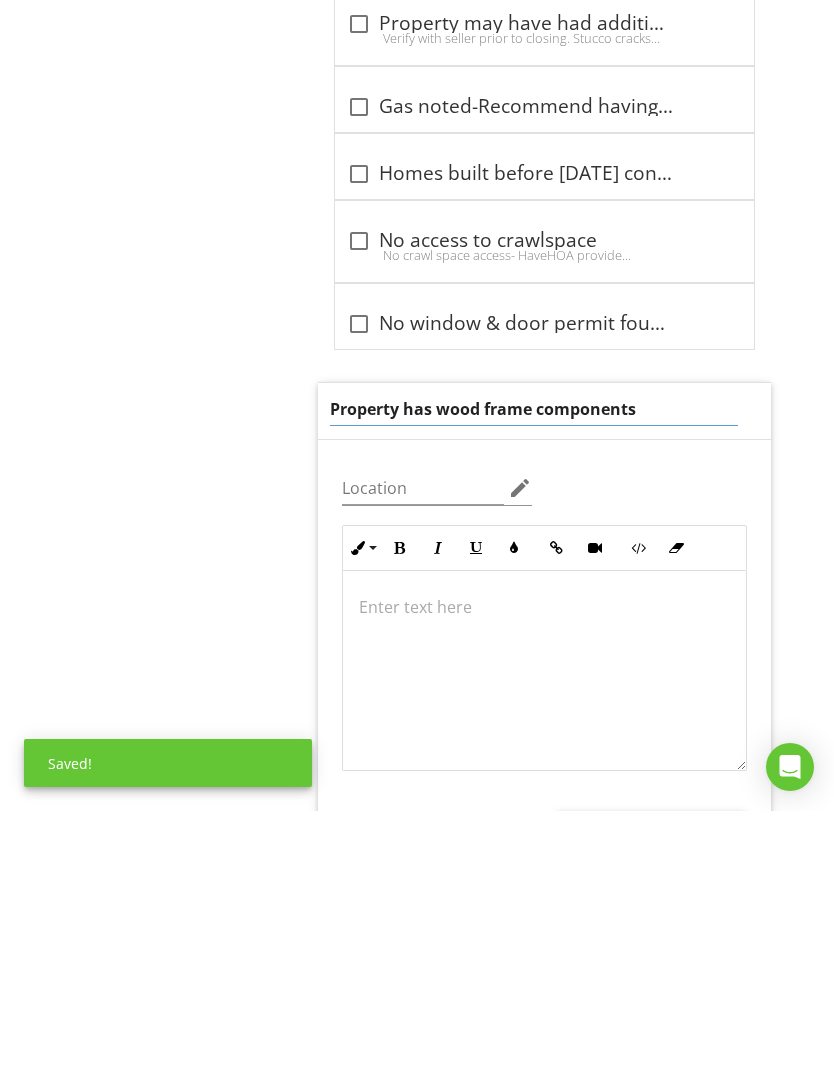 click on "General
Info
Information
Inspection Method
check_box_outline_blank Attic Access   check_box_outline_blank Crawlspace Access   check_box_outline_blank Visual   check_box_outline_blank Infrared         OTHER
Limitations
Limitations                       check_box_outline_blank
Addition noted verify that all permits were pulled and closed prior to closing
check_box_outline_blank
Bee nest
Recommend further evaluating prior to closing
check
Caulk around all windows and doors prior to closing
Location edit       Inline Style XLarge Large Normal Small Light Small/Light Bold Italic Underline" at bounding box center [558, -338] 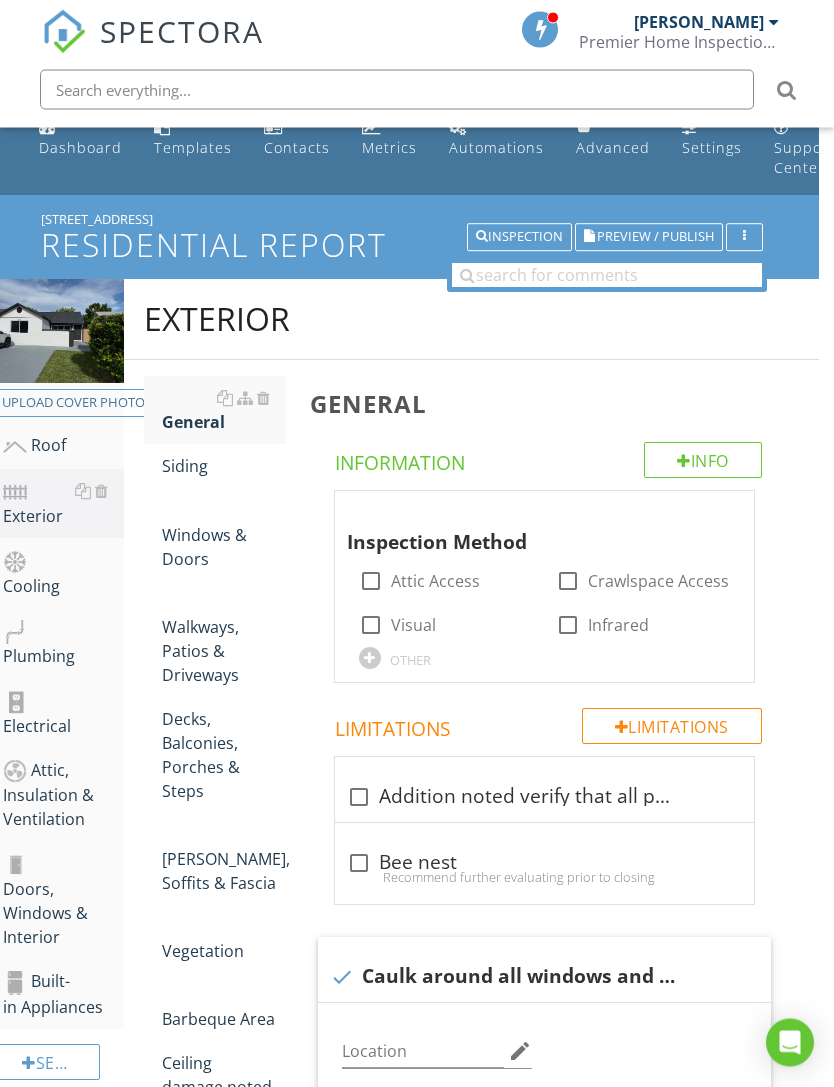 scroll, scrollTop: 0, scrollLeft: 15, axis: horizontal 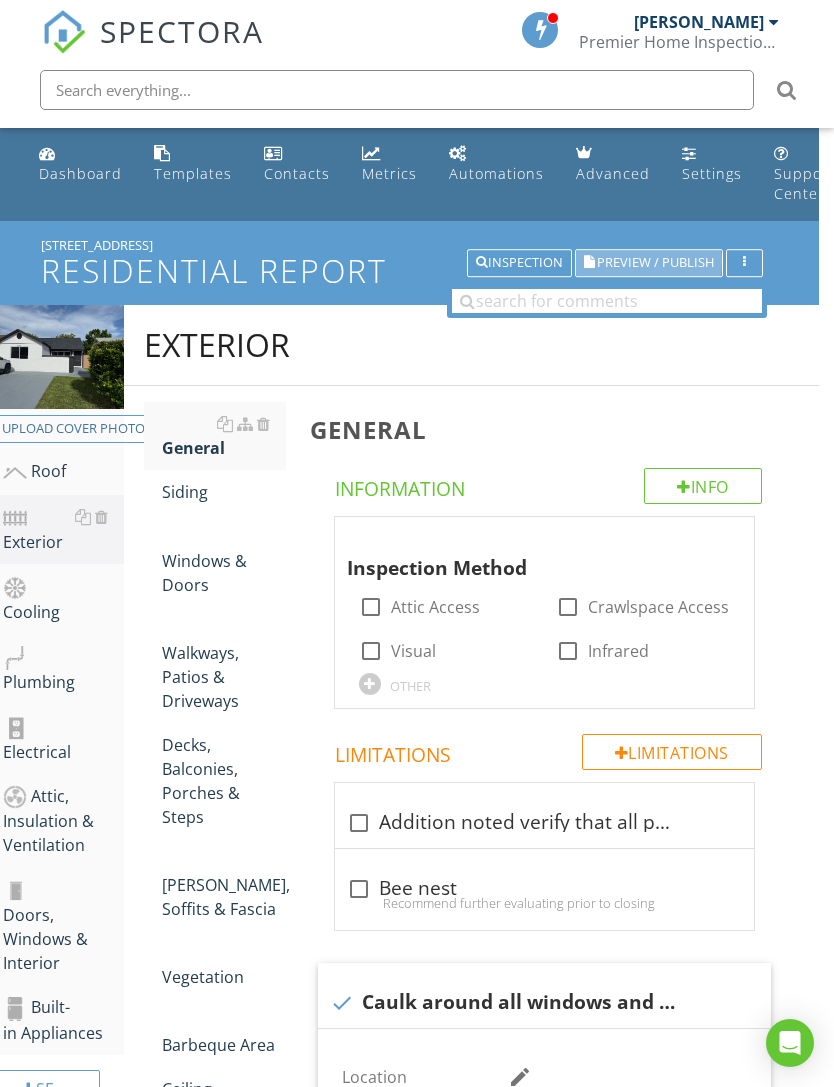 click on "Preview / Publish" at bounding box center (655, 263) 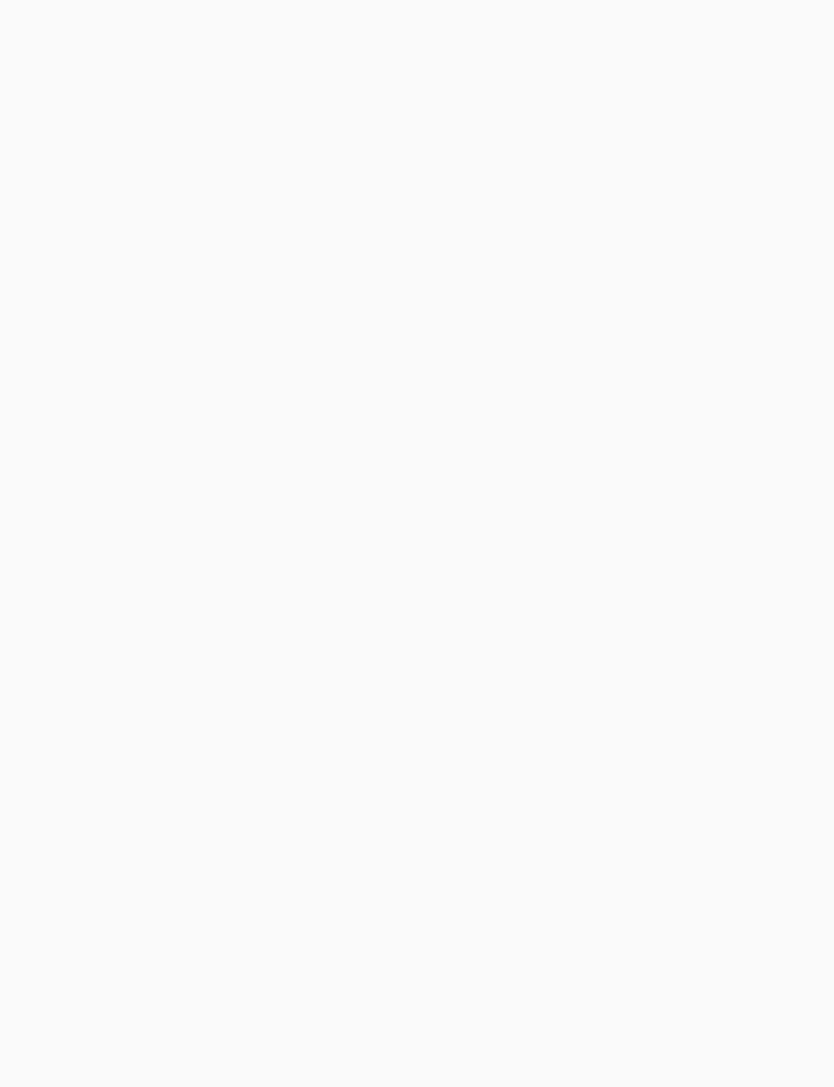 scroll, scrollTop: 0, scrollLeft: 0, axis: both 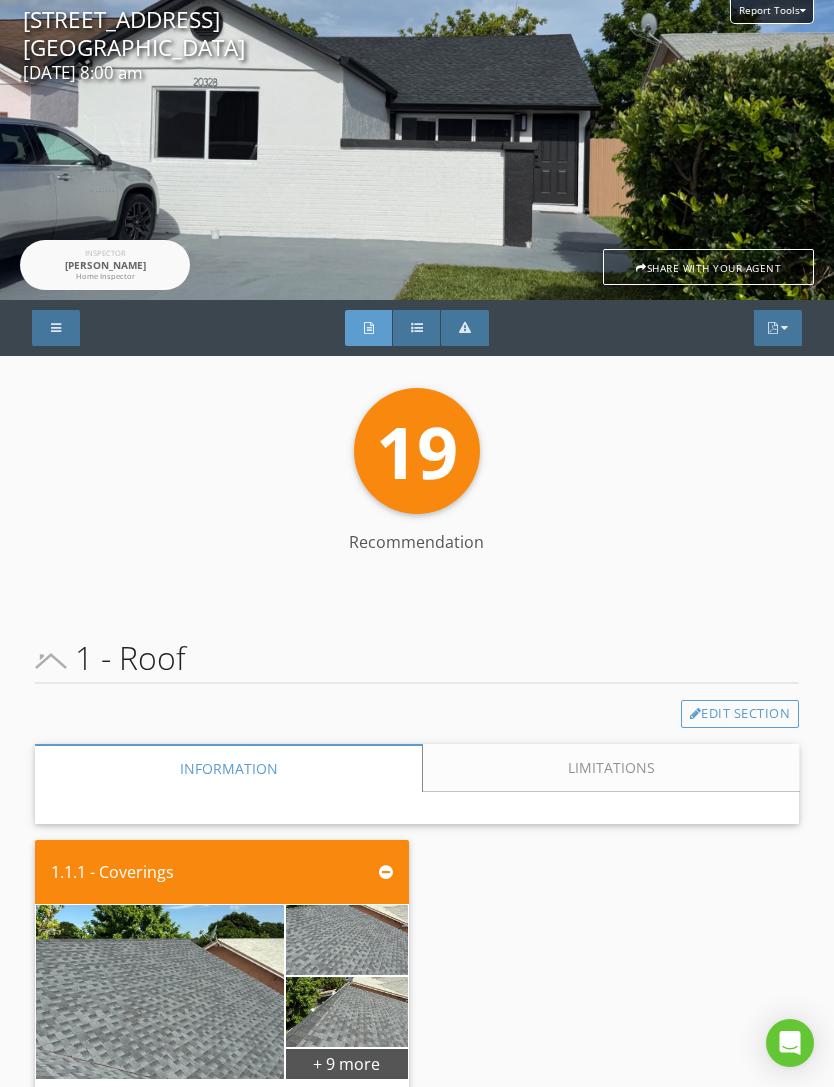 click at bounding box center [784, 328] 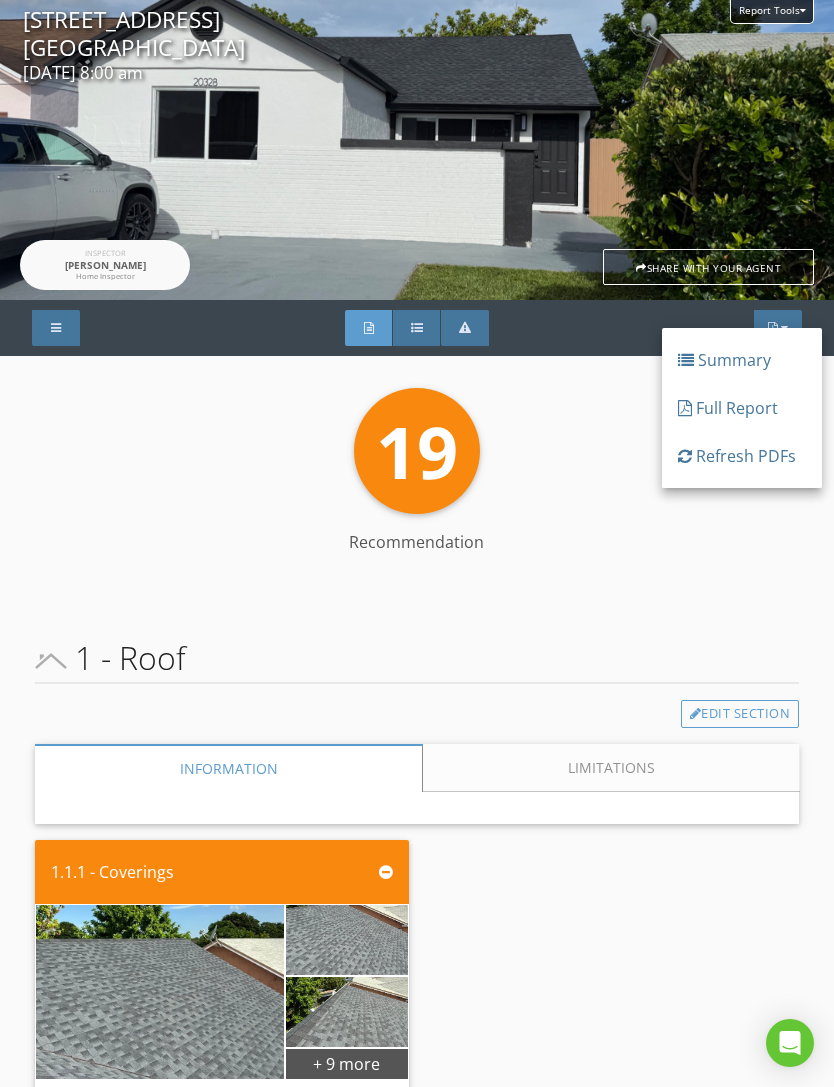 click on "Full Report" at bounding box center (742, 408) 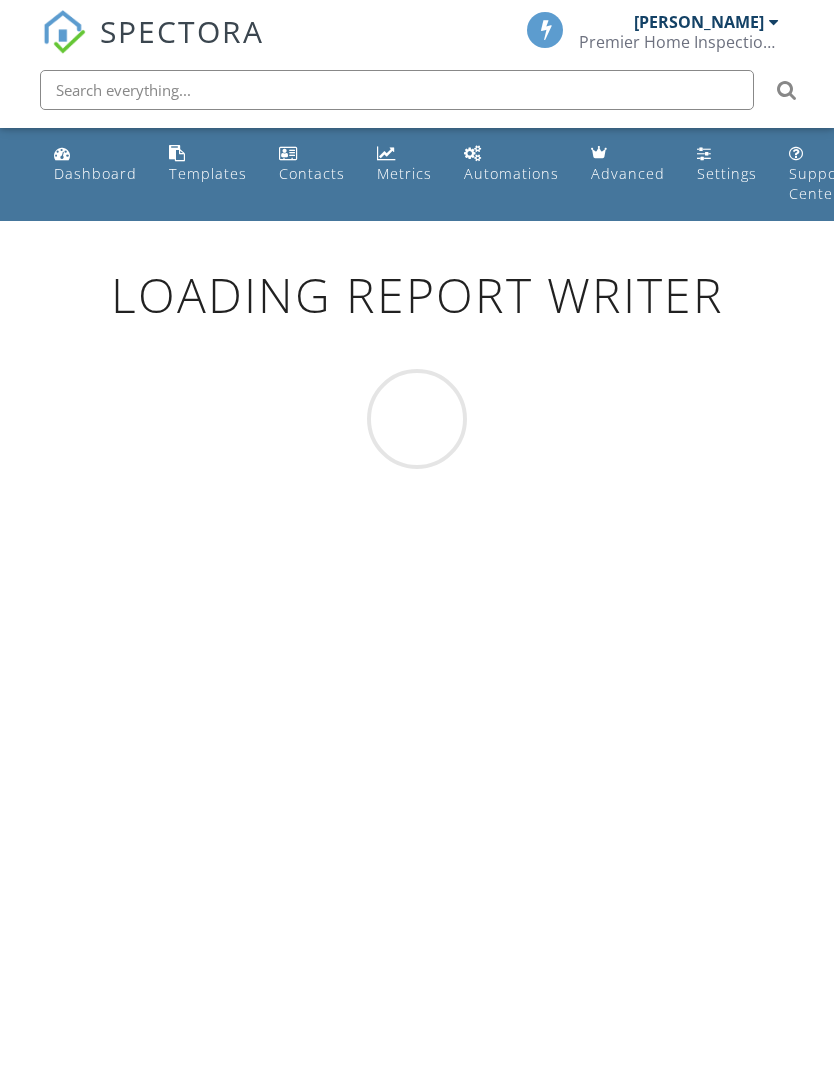 scroll, scrollTop: 0, scrollLeft: 0, axis: both 